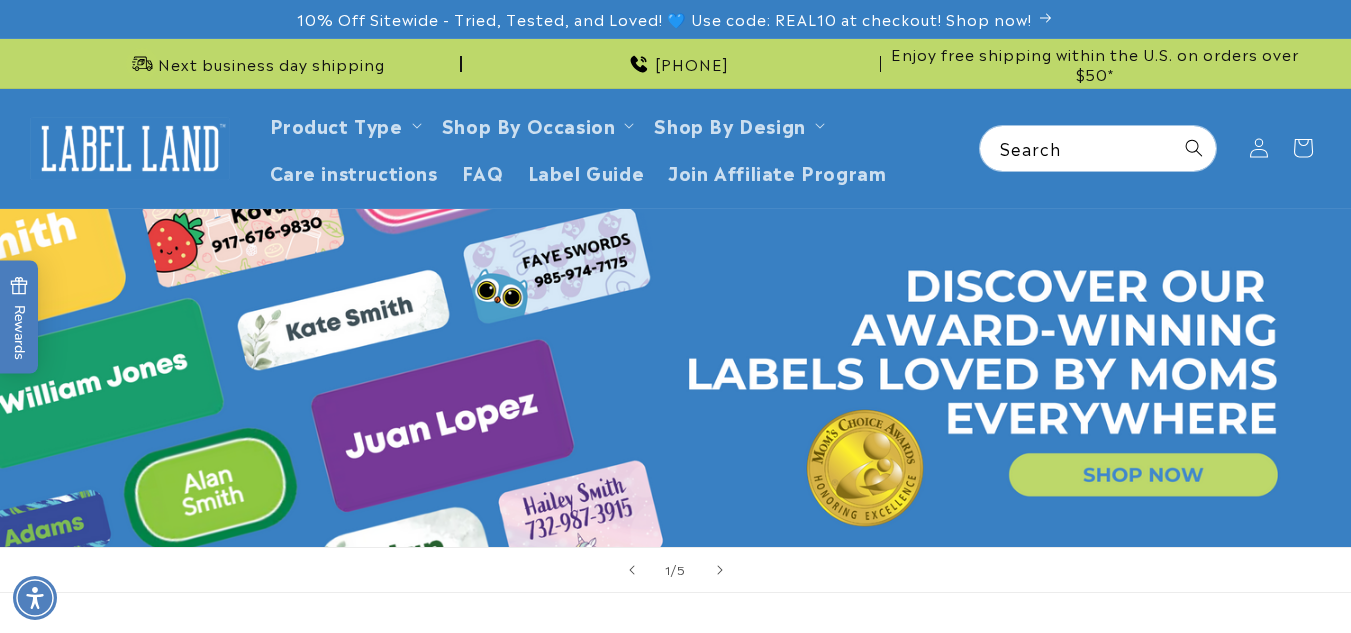 scroll, scrollTop: 0, scrollLeft: 0, axis: both 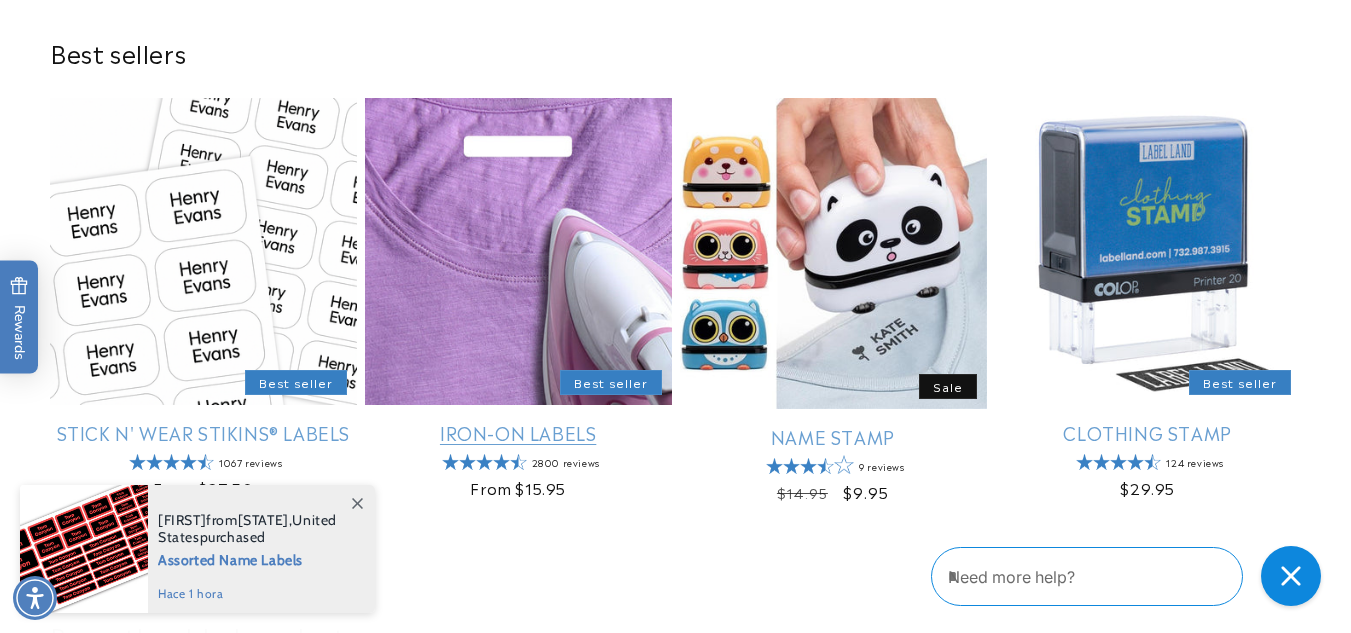 click on "Iron-On Labels" at bounding box center (518, 432) 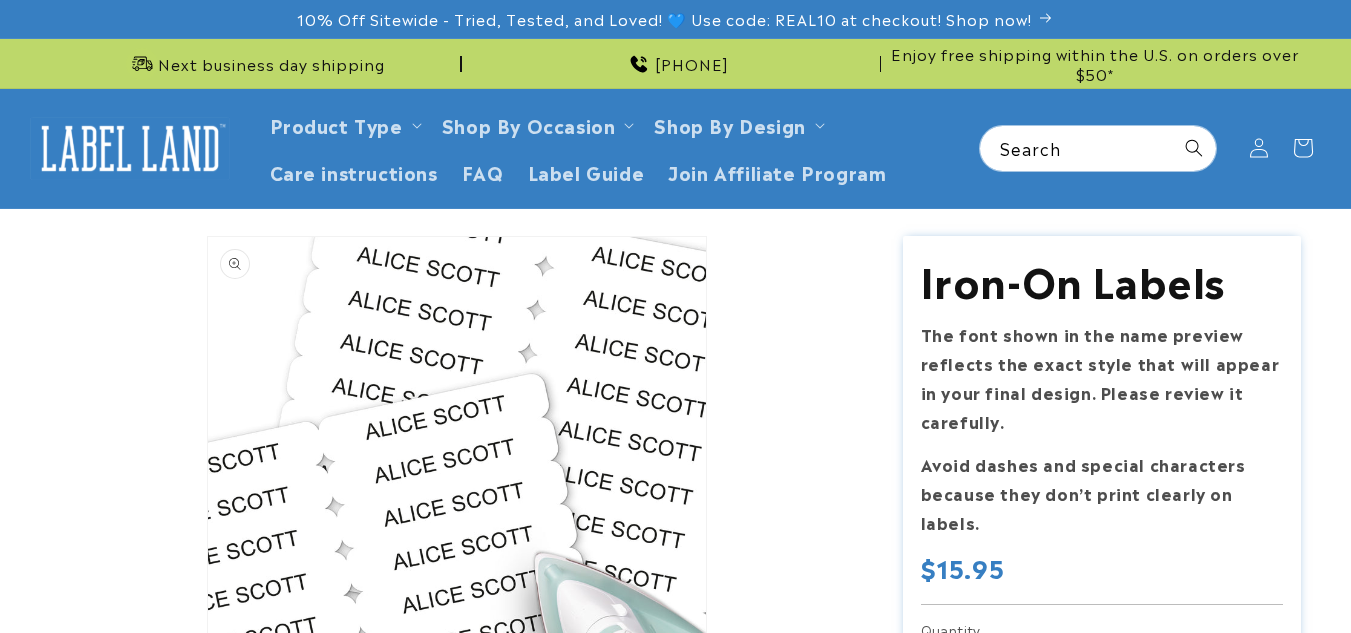 scroll, scrollTop: 0, scrollLeft: 0, axis: both 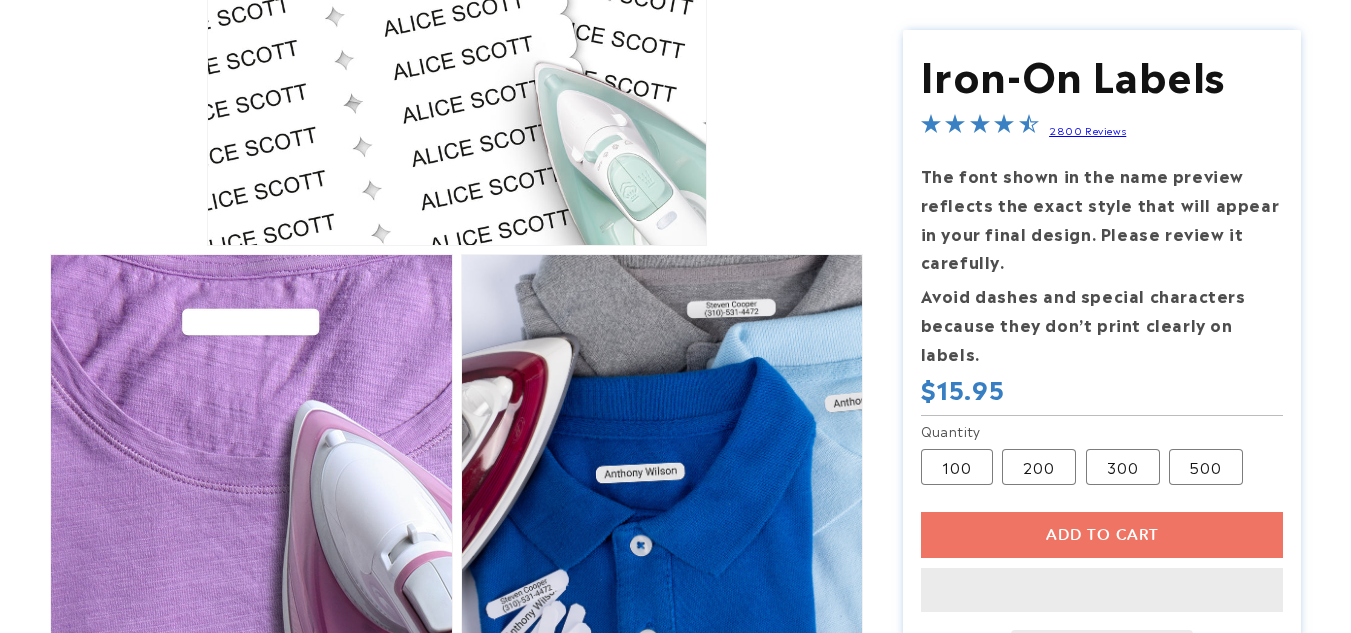 click on "Add to cart
This item is a recurring or deferred purchase. By continuing, I agree to the  cancellation policy  and authorize you to charge my payment method at the prices, frequency and dates listed on this page until my order is fulfilled or I cancel, if permitted." at bounding box center [1102, 580] 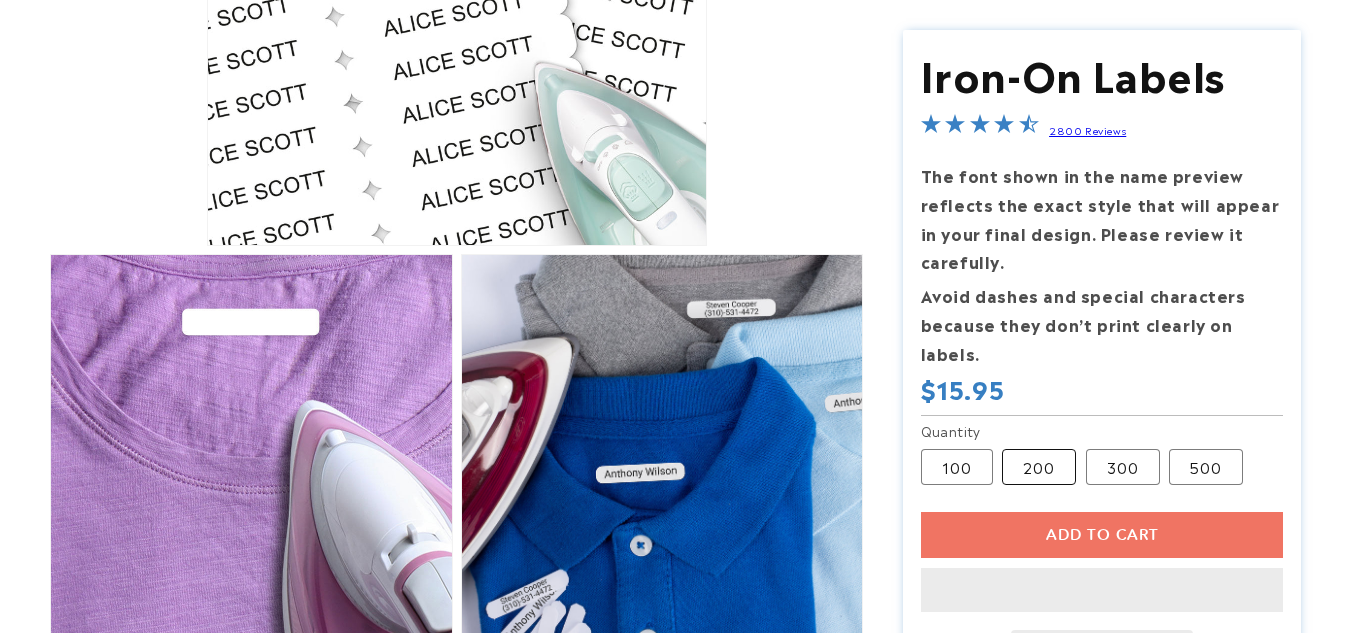 click on "200 Variant sold out or unavailable" at bounding box center (1039, 467) 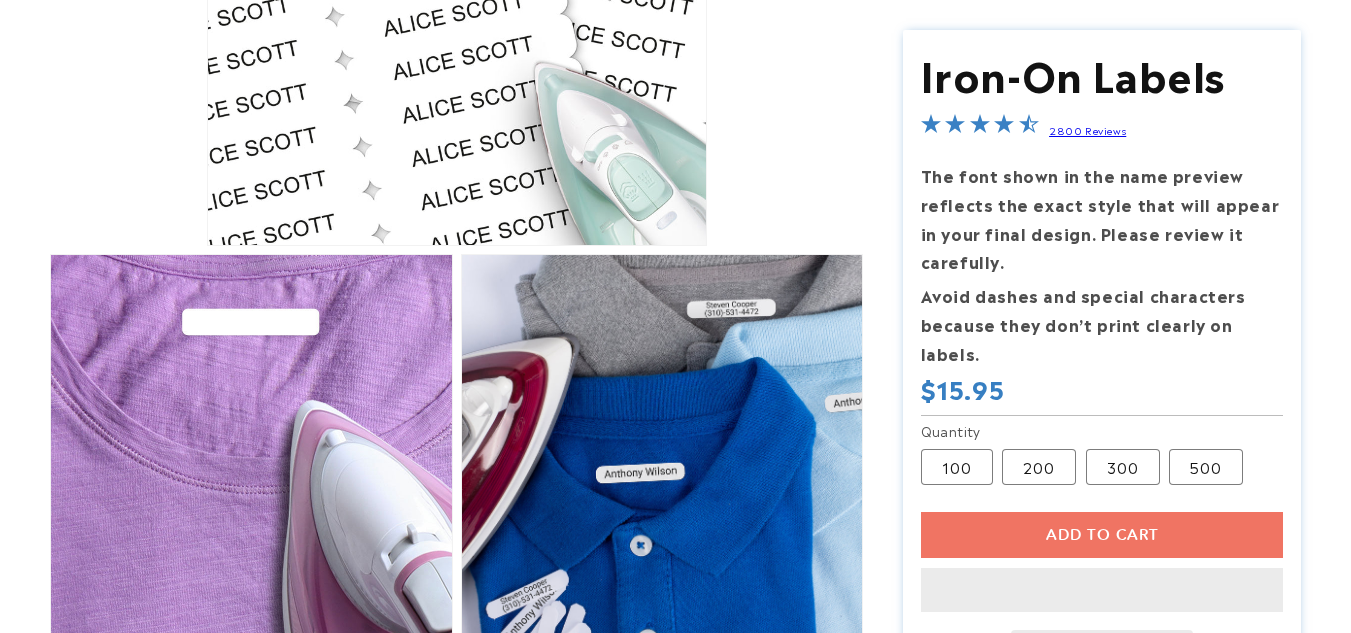 click on "Add to cart
This item is a recurring or deferred purchase. By continuing, I agree to the  cancellation policy  and authorize you to charge my payment method at the prices, frequency and dates listed on this page until my order is fulfilled or I cancel, if permitted." at bounding box center [1102, 580] 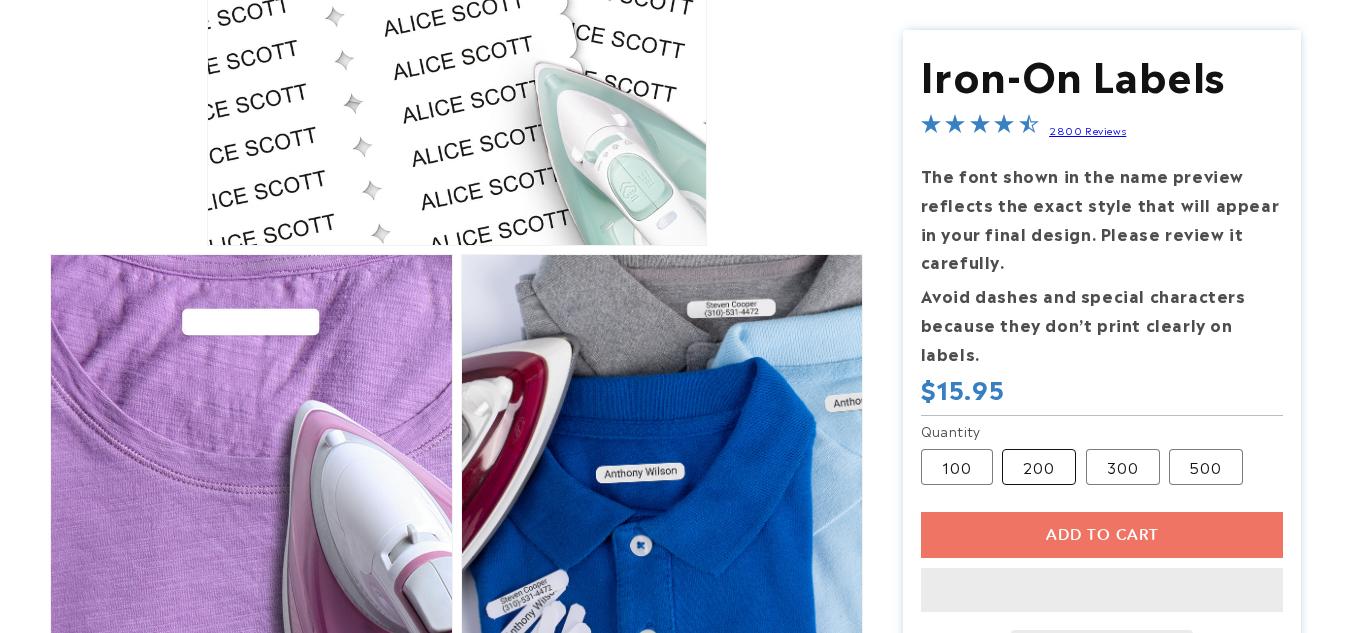 click on "200 Variant sold out or unavailable" at bounding box center (1039, 467) 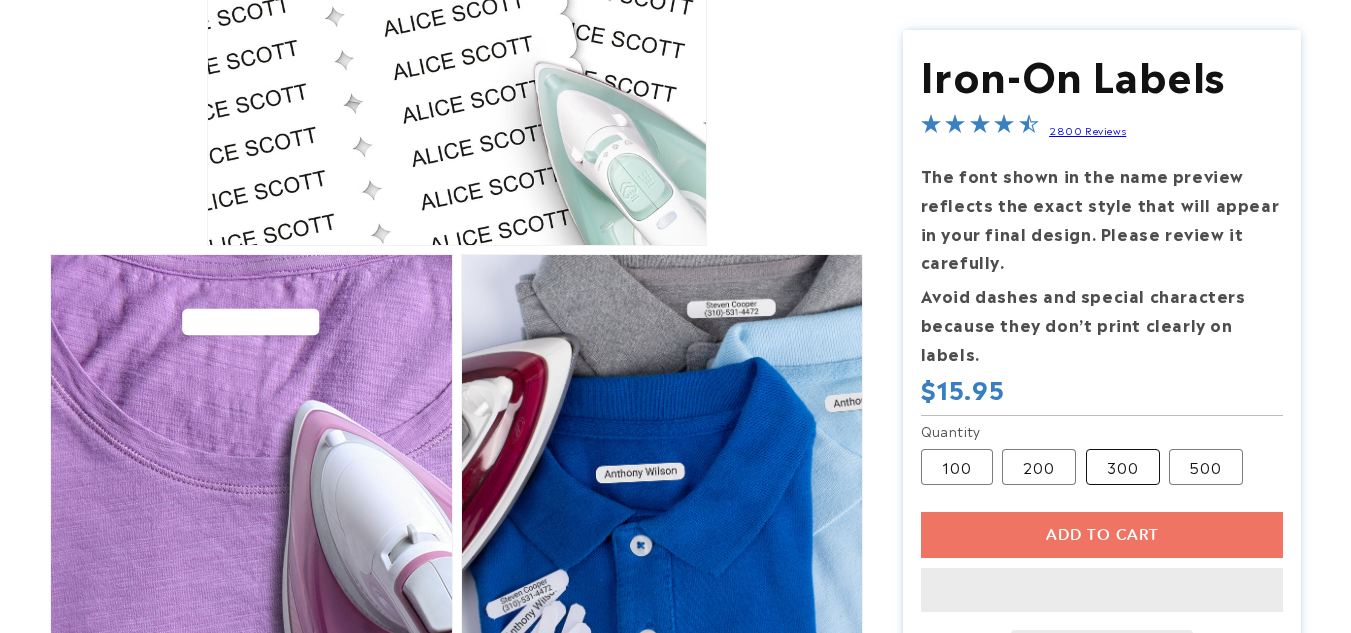 click on "300 Variant sold out or unavailable" at bounding box center [1123, 467] 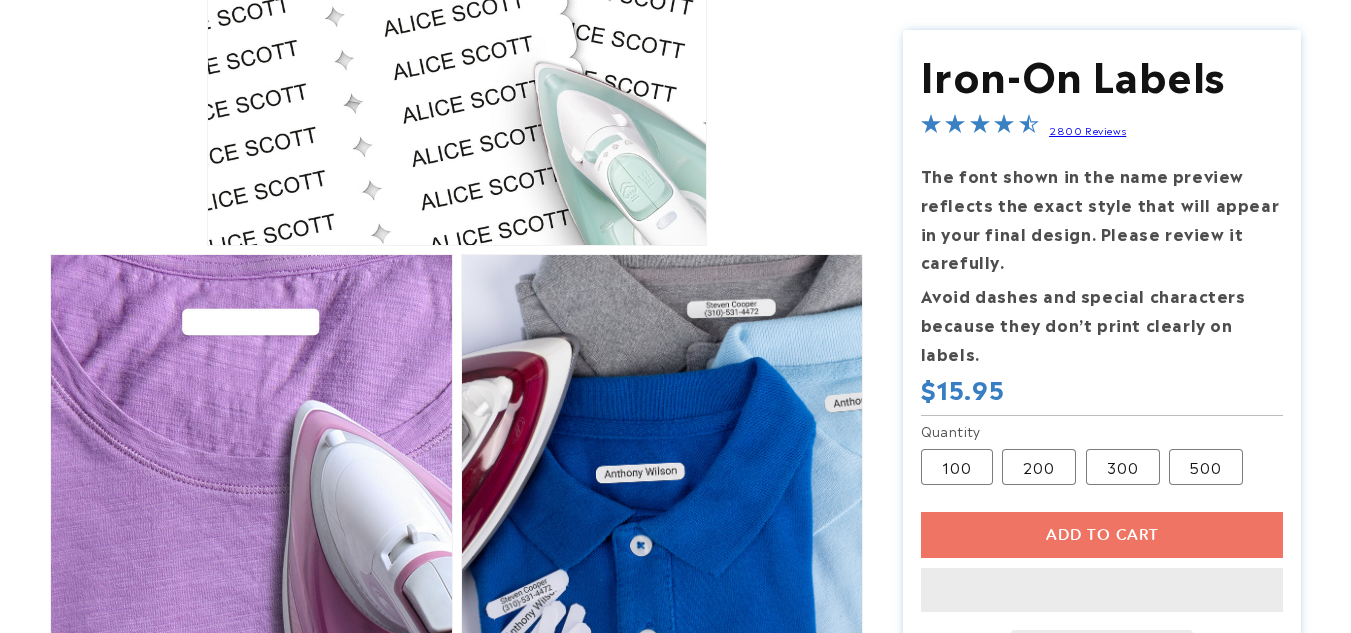 click on "Add to cart
This item is a recurring or deferred purchase. By continuing, I agree to the  cancellation policy  and authorize you to charge my payment method at the prices, frequency and dates listed on this page until my order is fulfilled or I cancel, if permitted." at bounding box center [1102, 580] 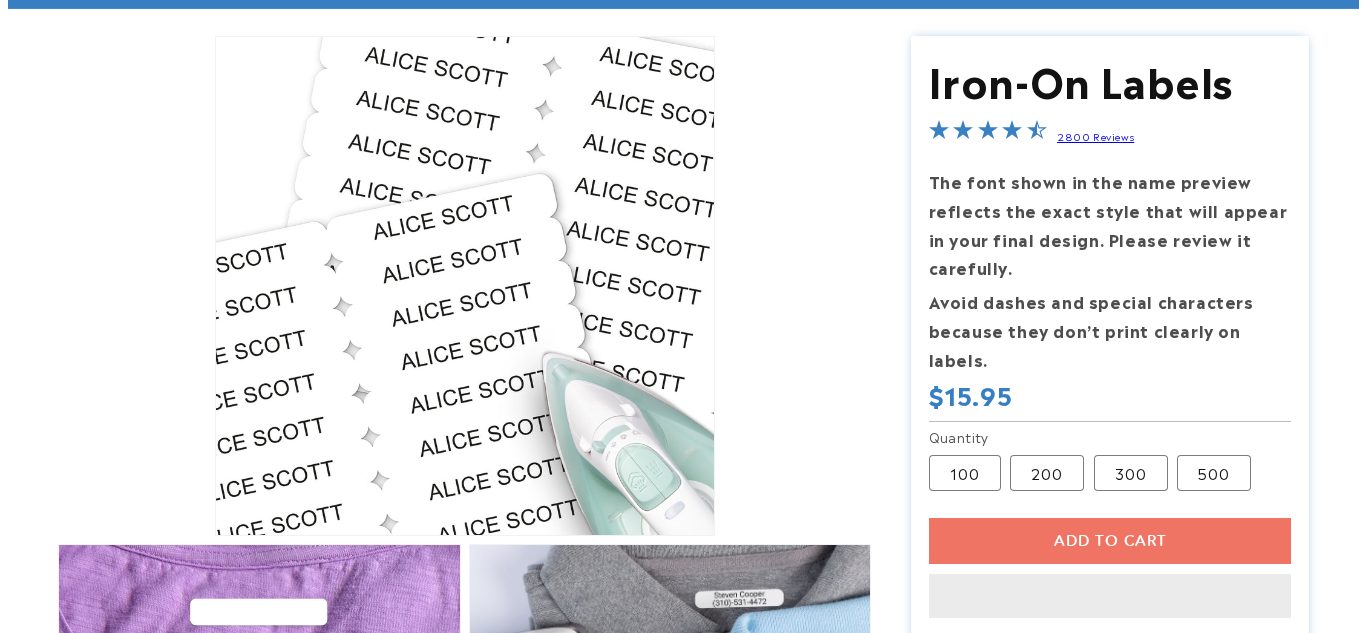 scroll, scrollTop: 0, scrollLeft: 0, axis: both 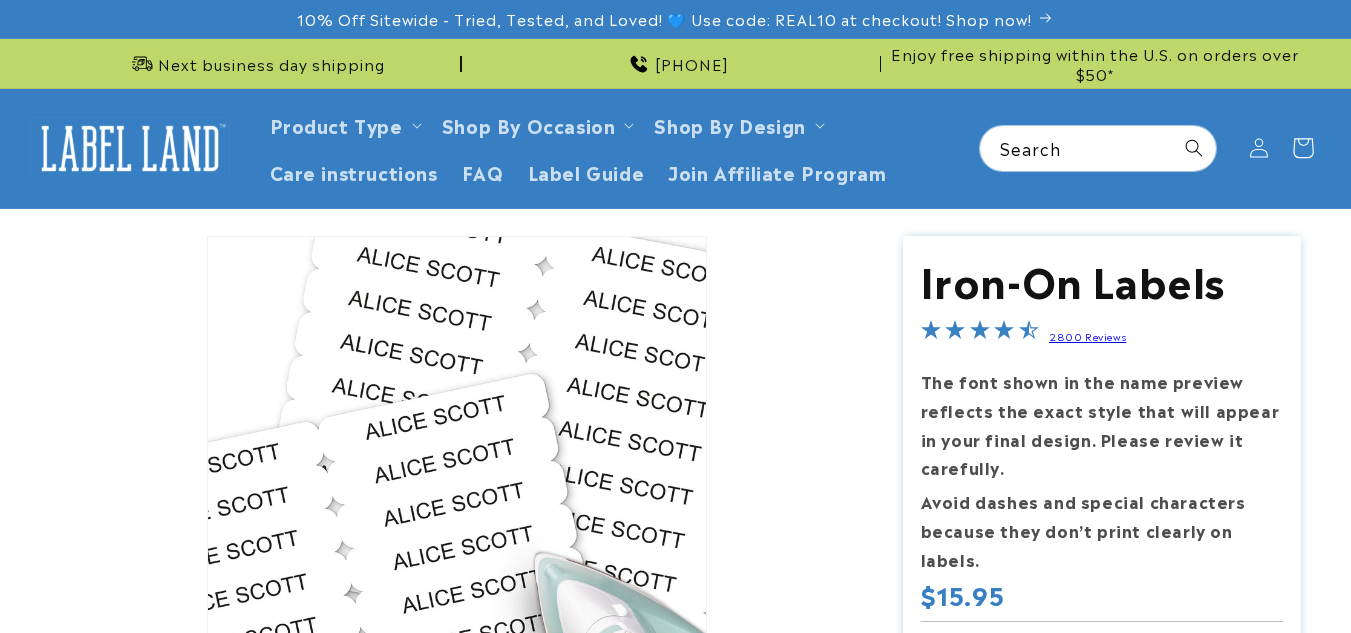 click 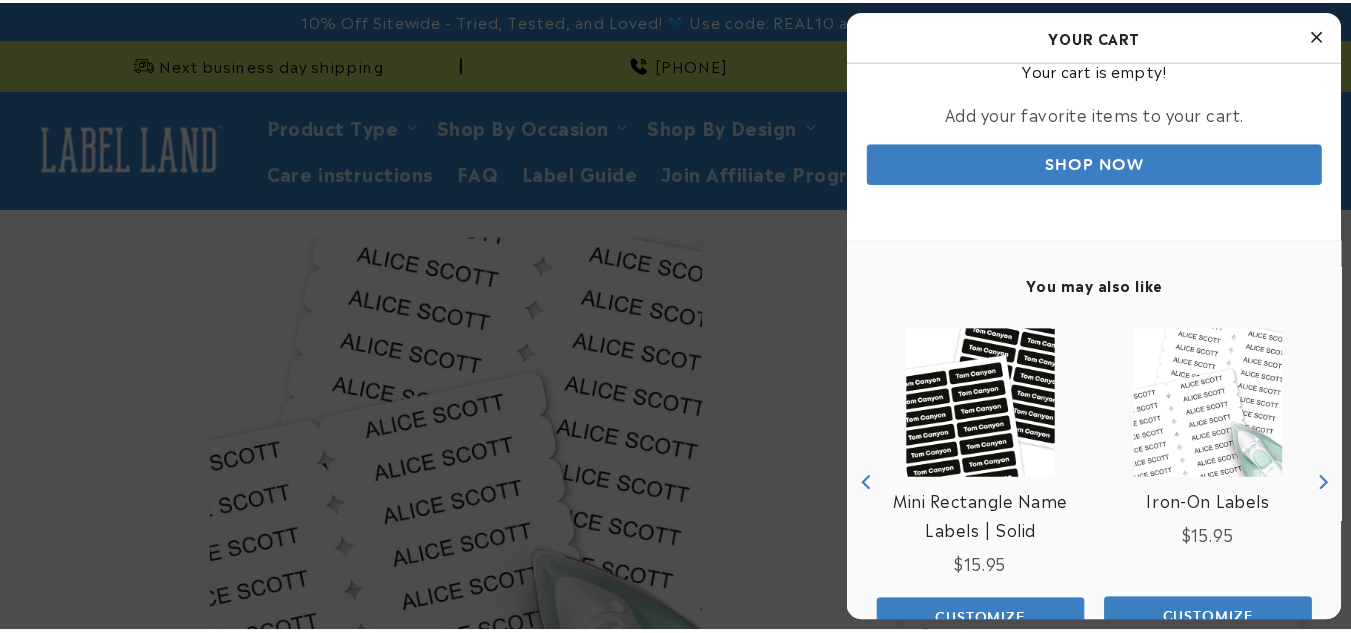 scroll, scrollTop: 119, scrollLeft: 0, axis: vertical 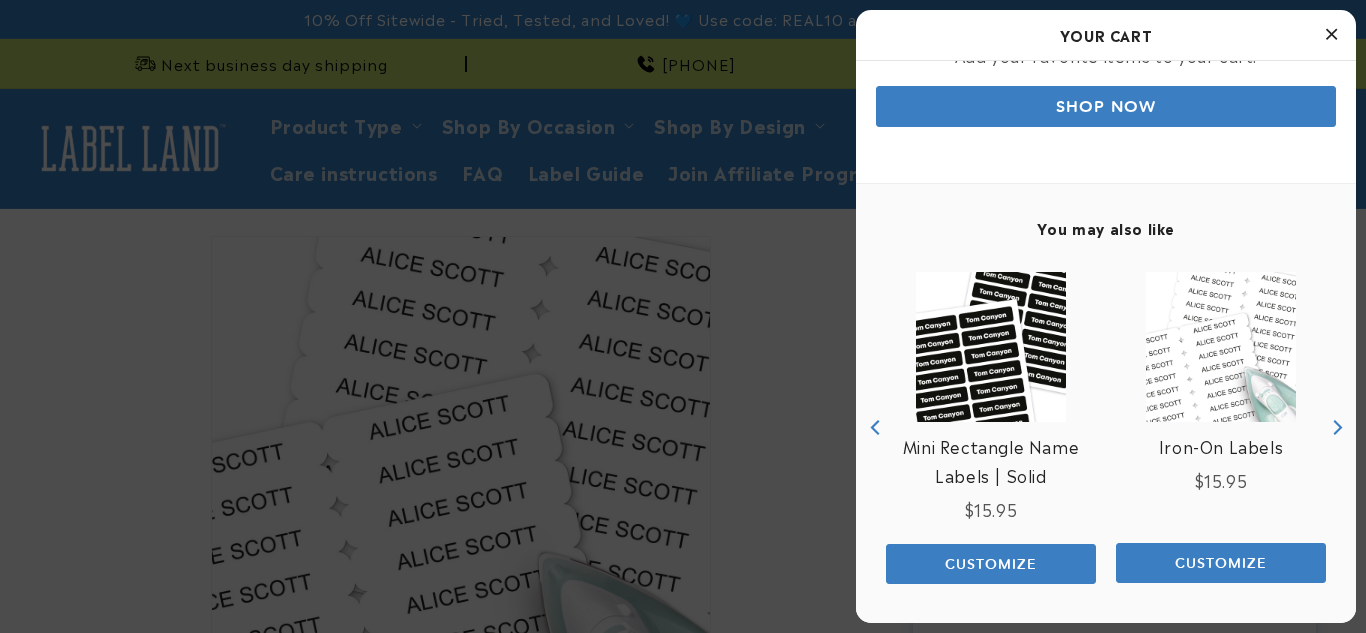 click on "Customize" at bounding box center [991, 564] 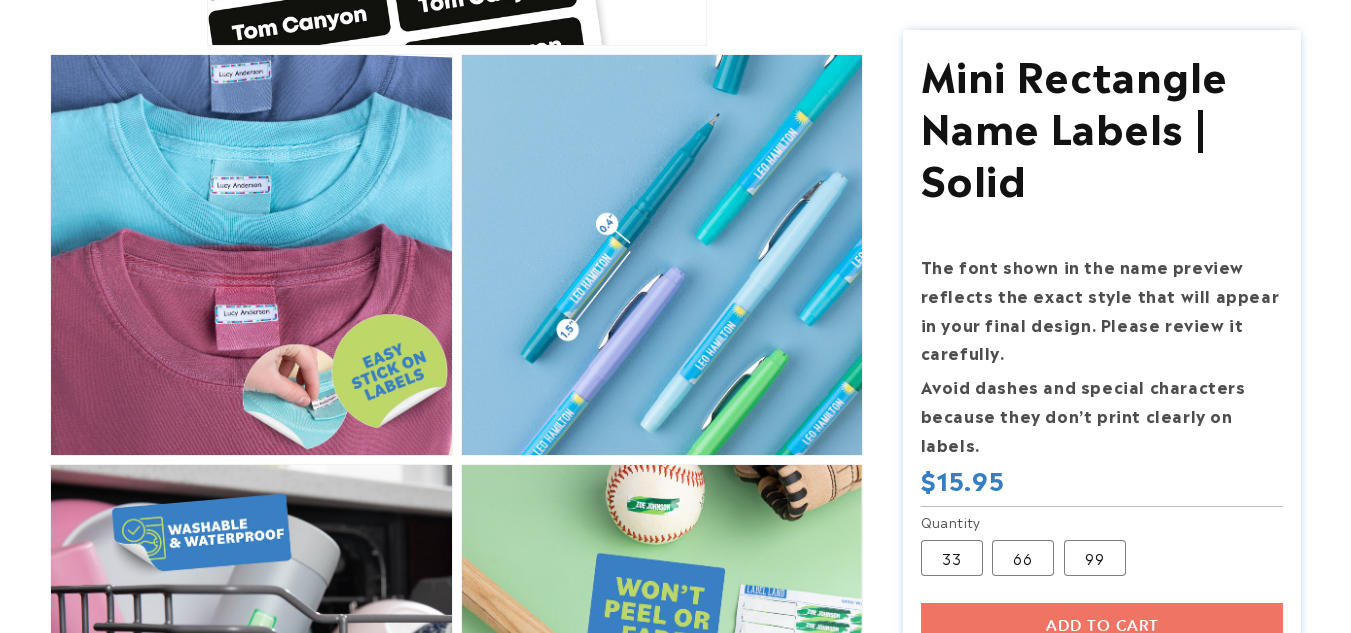 scroll, scrollTop: 700, scrollLeft: 0, axis: vertical 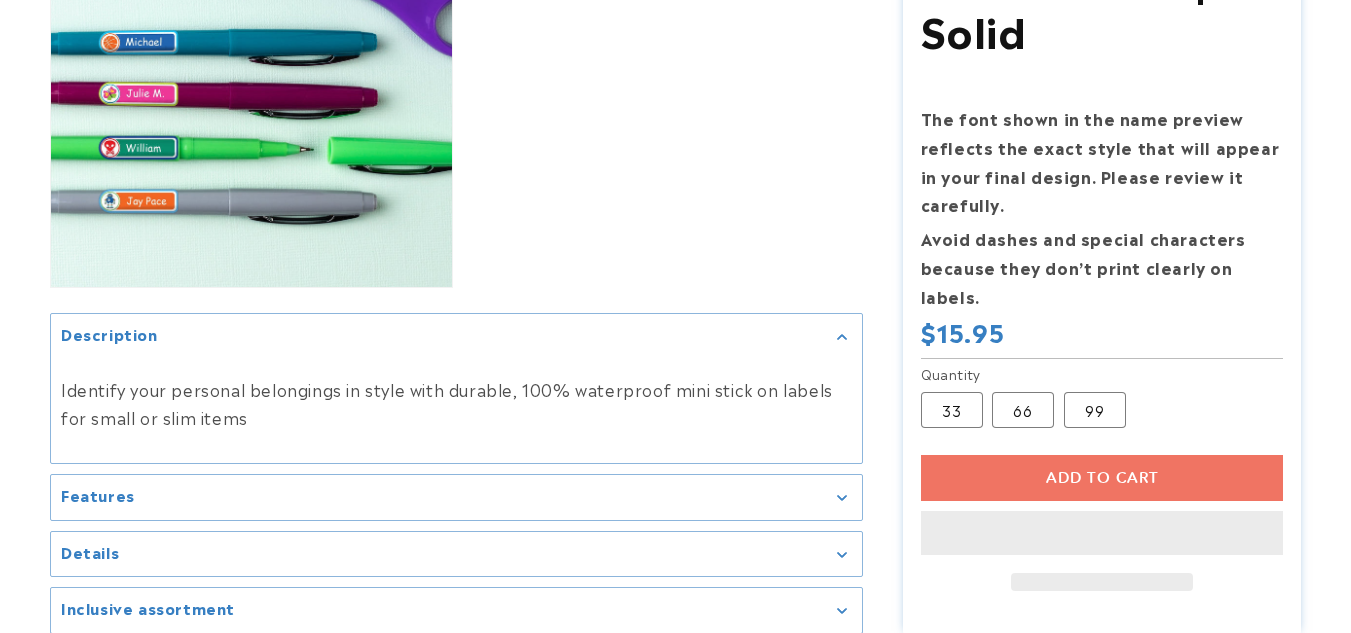 click on "Add to cart
This item is a recurring or deferred purchase. By continuing, I agree to the  cancellation policy  and authorize you to charge my payment method at the prices, frequency and dates listed on this page until my order is fulfilled or I cancel, if permitted." at bounding box center (1102, 523) 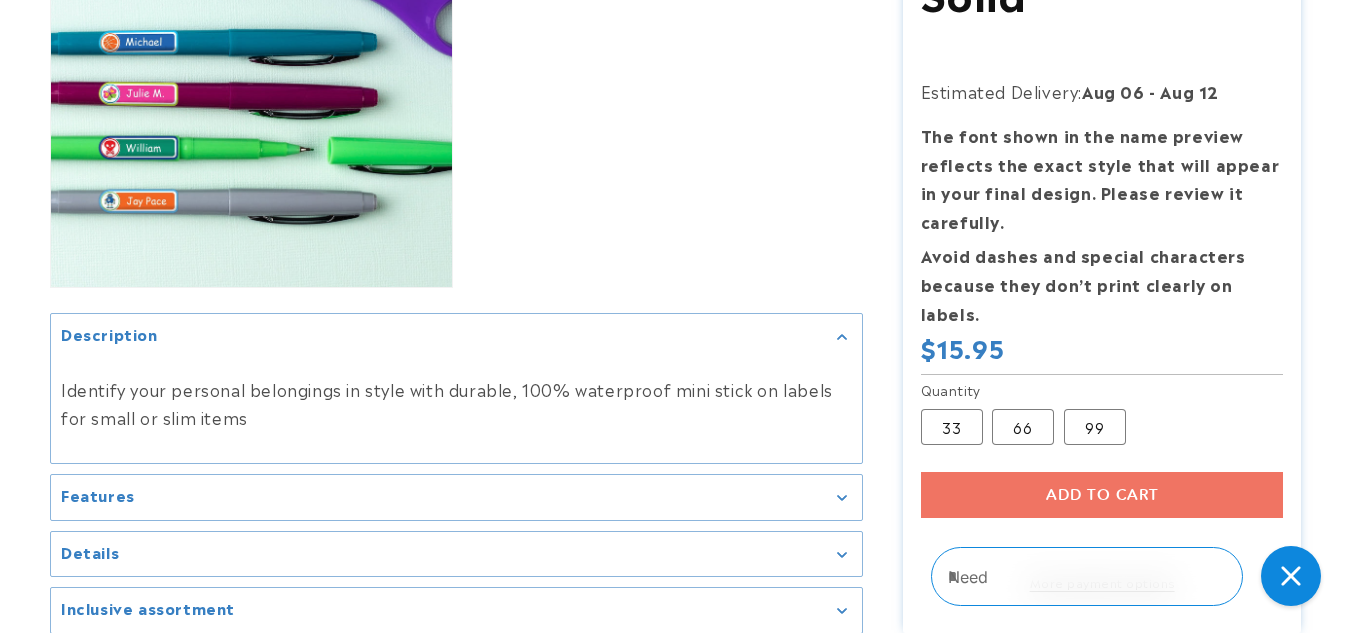 scroll, scrollTop: 0, scrollLeft: 0, axis: both 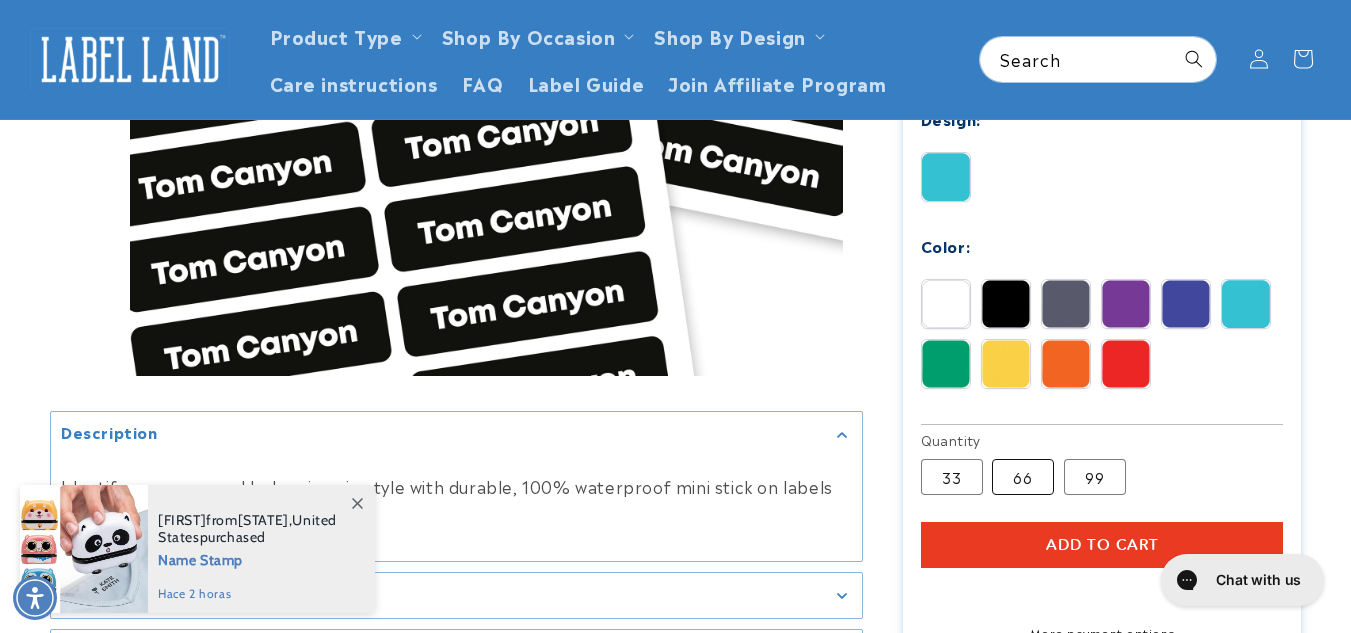 drag, startPoint x: 1055, startPoint y: 540, endPoint x: 1040, endPoint y: 546, distance: 16.155495 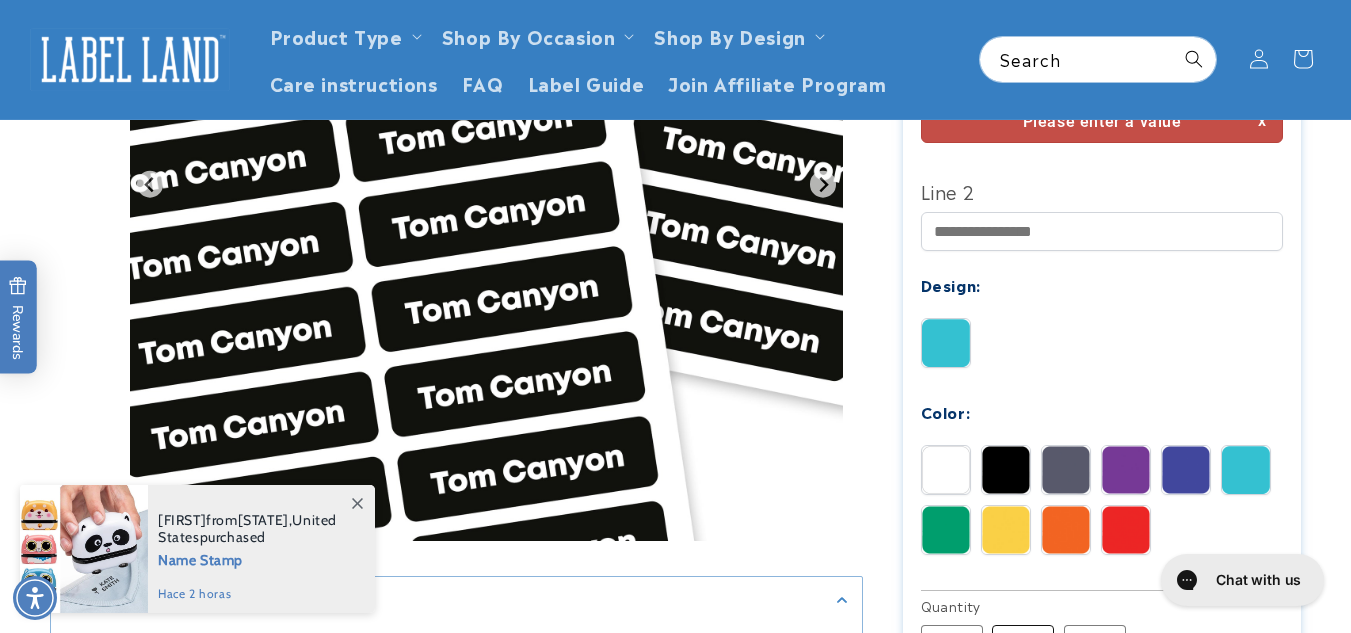 scroll, scrollTop: 0, scrollLeft: 0, axis: both 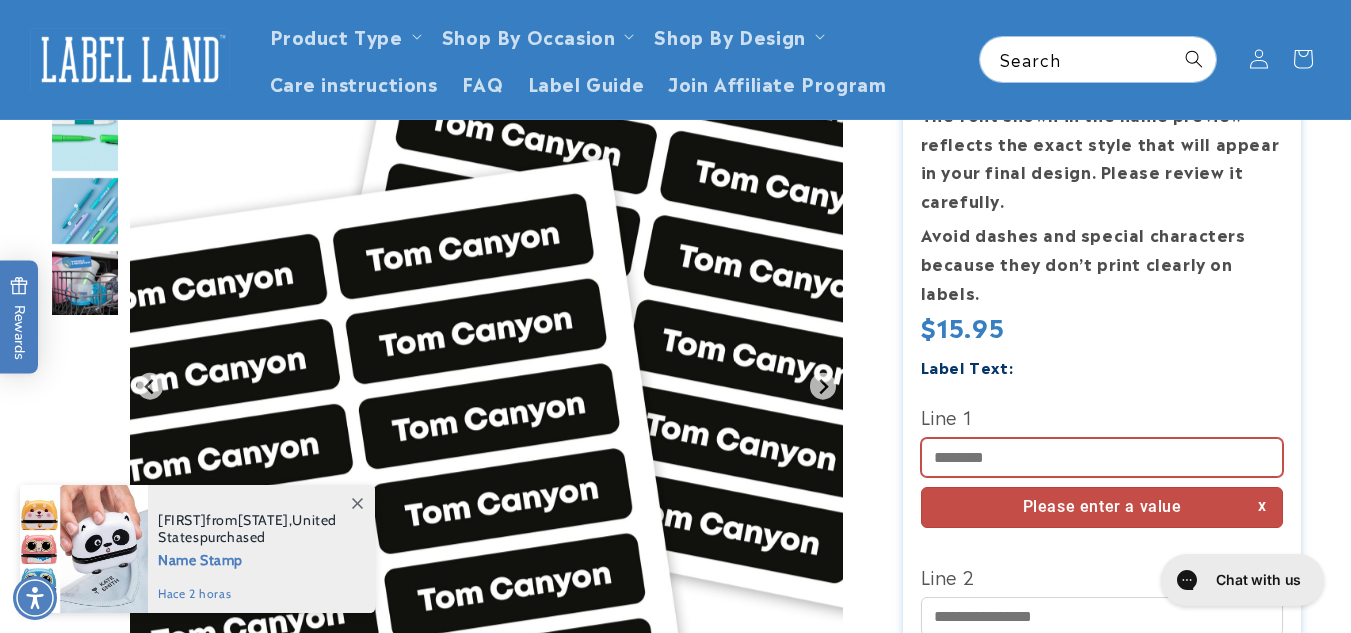 click on "Line 1" at bounding box center (1102, 457) 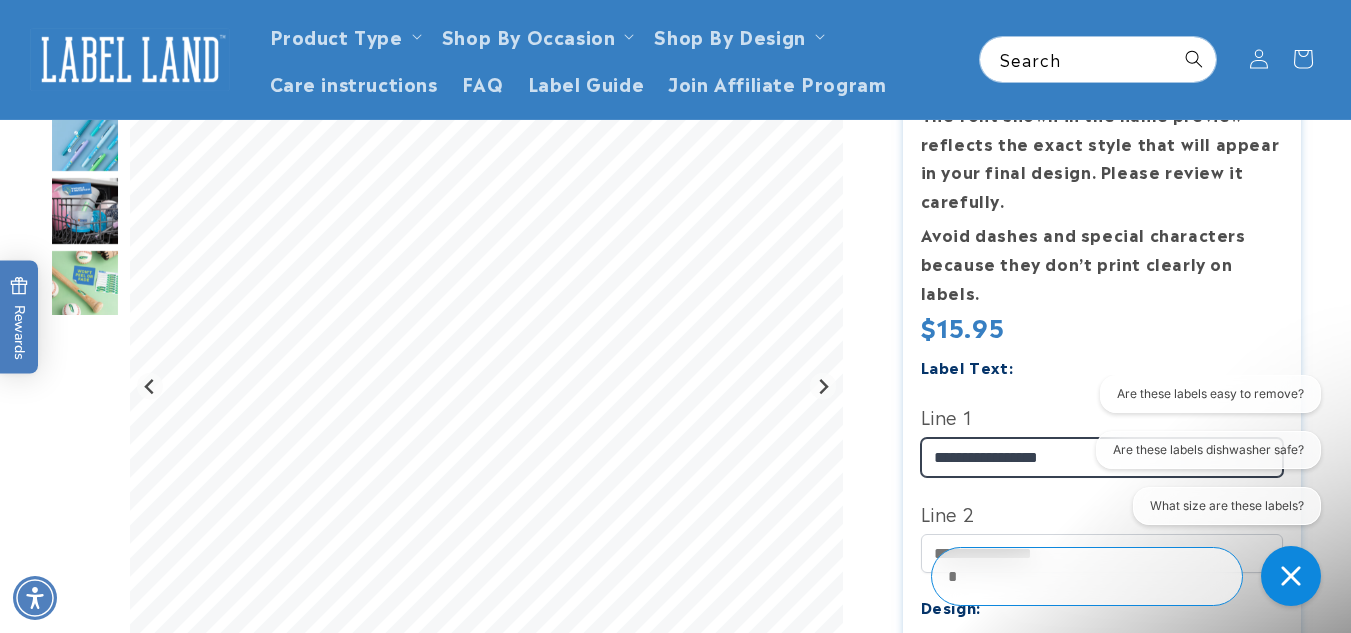 scroll, scrollTop: 0, scrollLeft: 0, axis: both 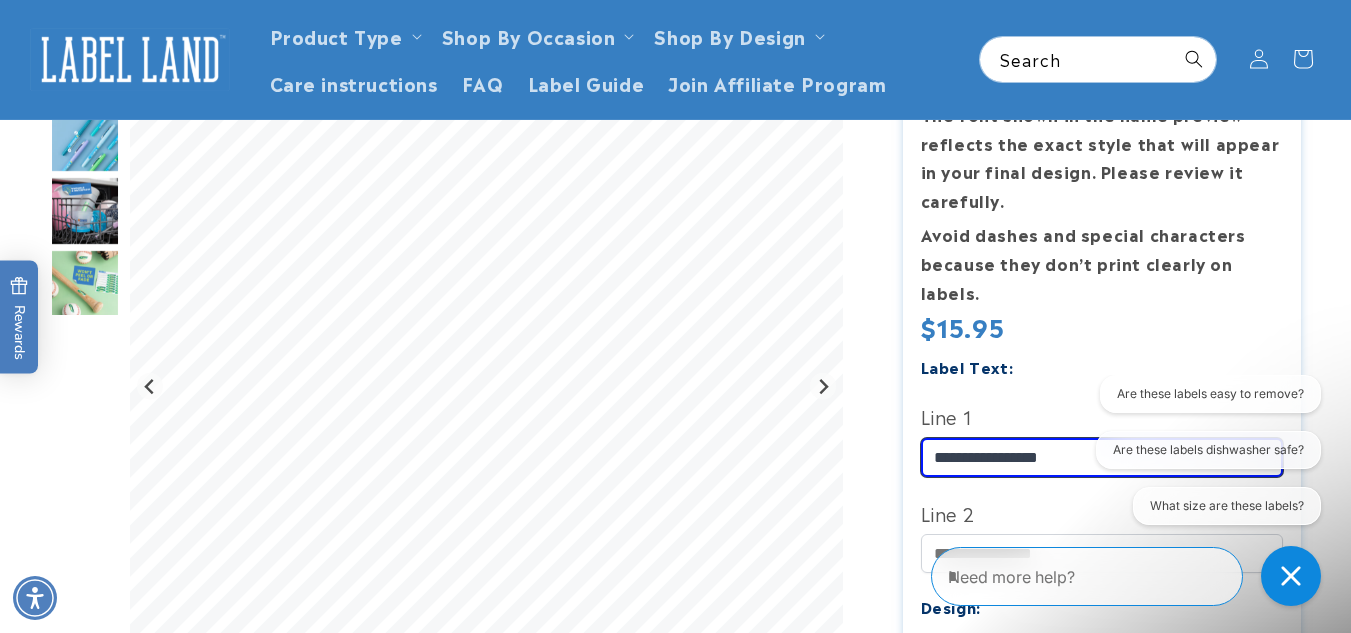click on "**********" at bounding box center [1102, 457] 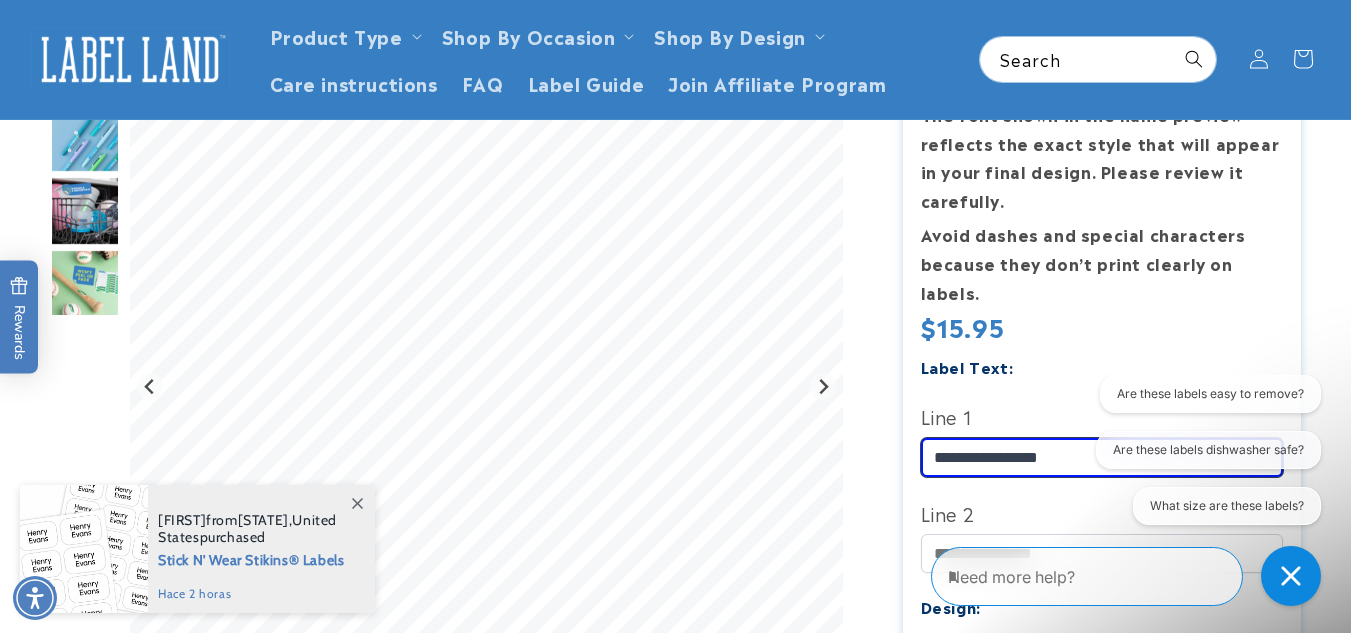 drag, startPoint x: 1068, startPoint y: 458, endPoint x: 989, endPoint y: 449, distance: 79.51101 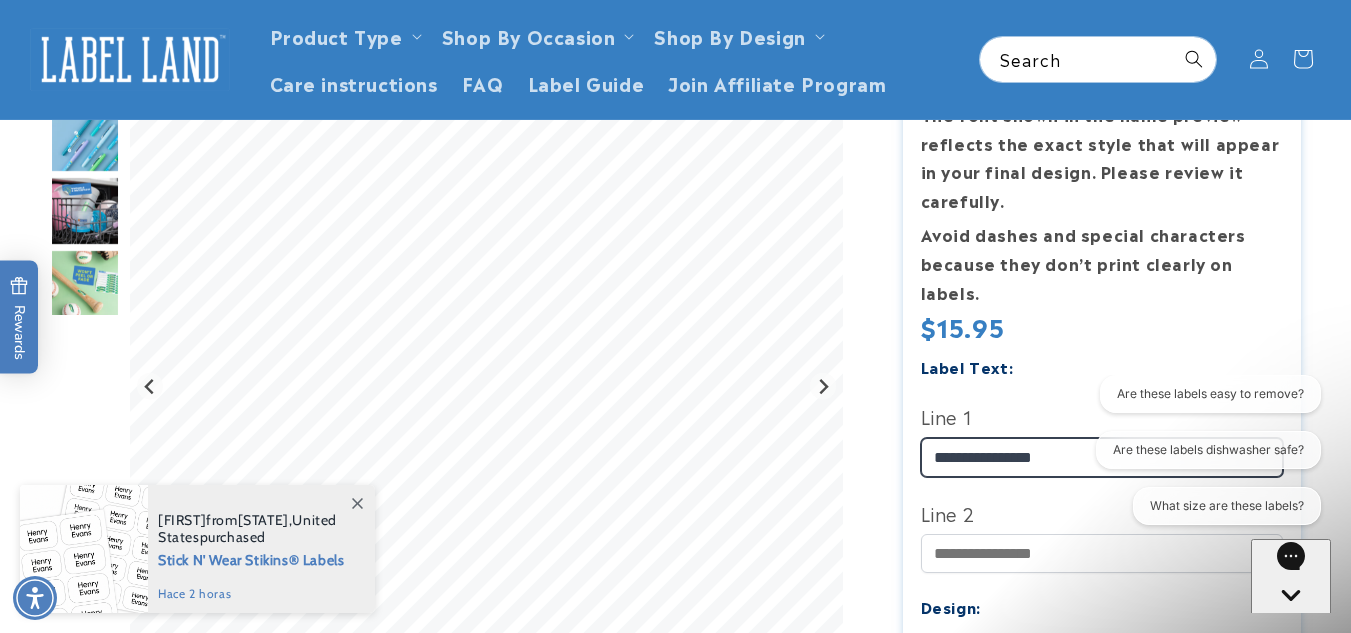 click on "**********" at bounding box center (1102, 457) 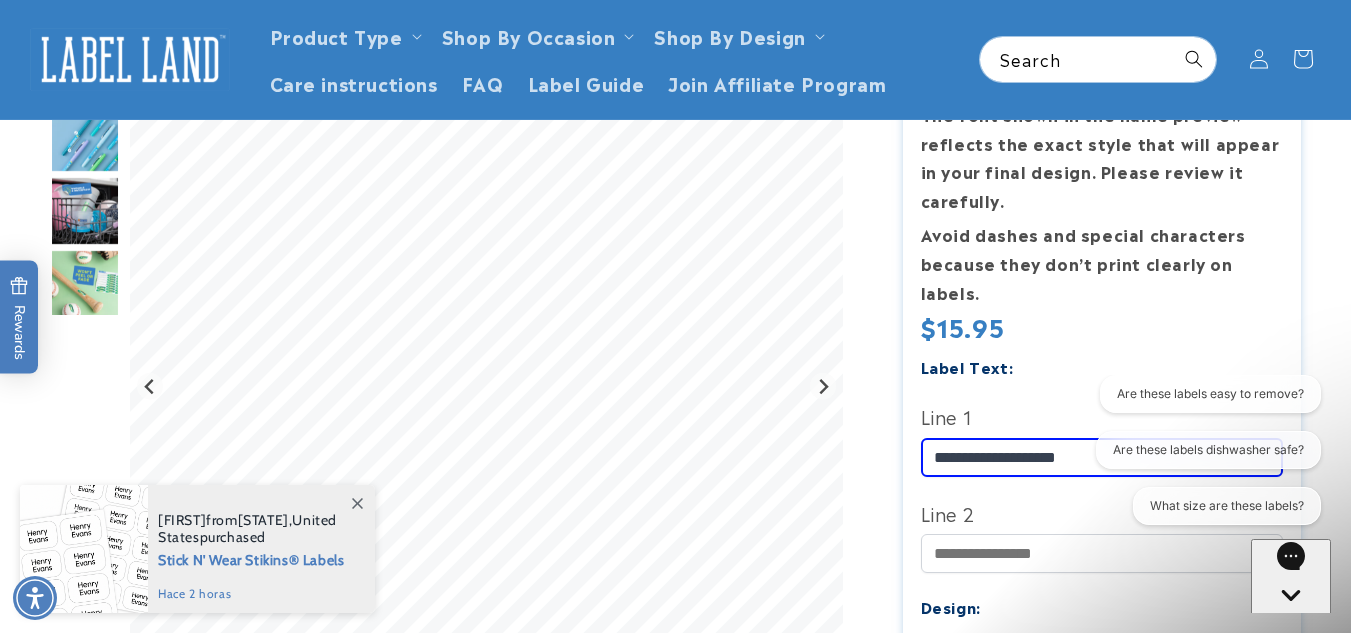 click at bounding box center (1291, 632) 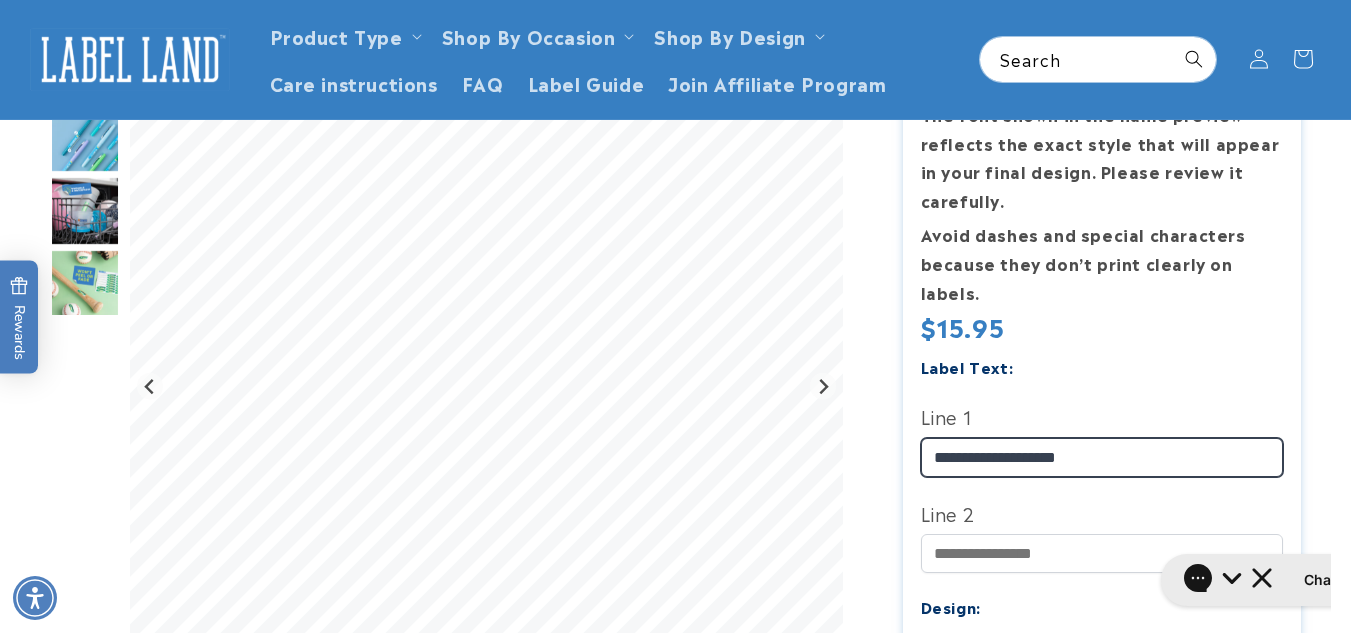 drag, startPoint x: 1108, startPoint y: 467, endPoint x: 1066, endPoint y: 465, distance: 42.047592 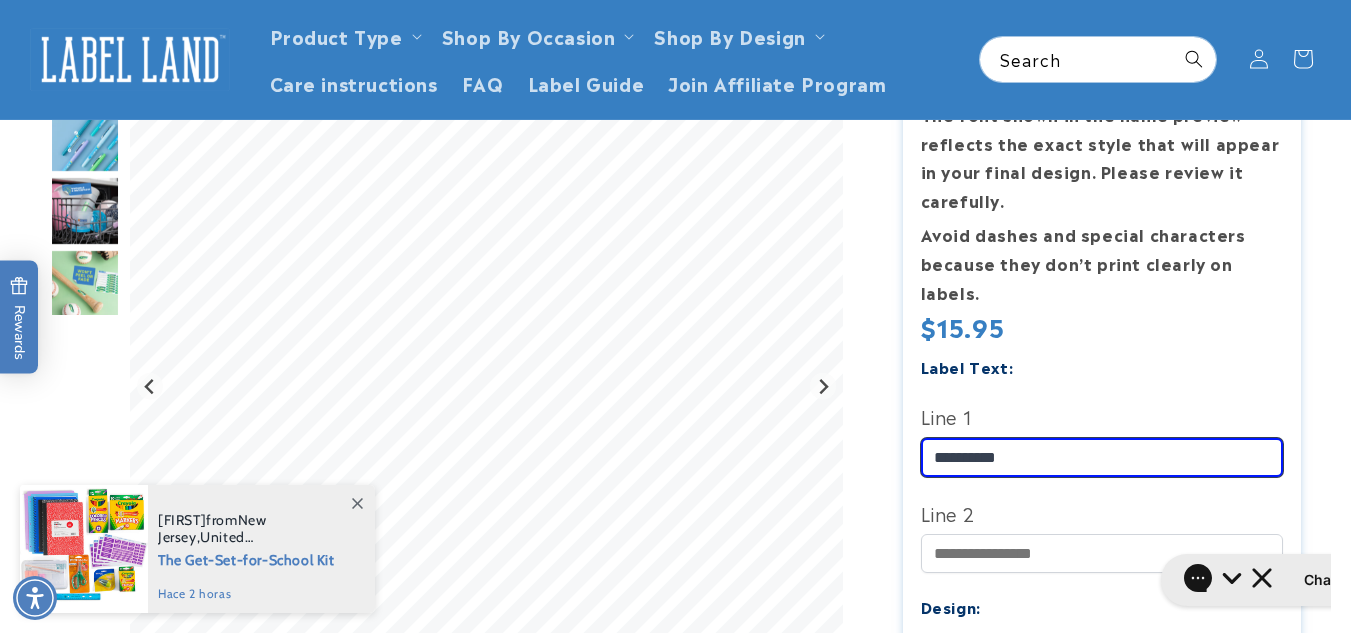 drag, startPoint x: 1050, startPoint y: 463, endPoint x: 889, endPoint y: 463, distance: 161 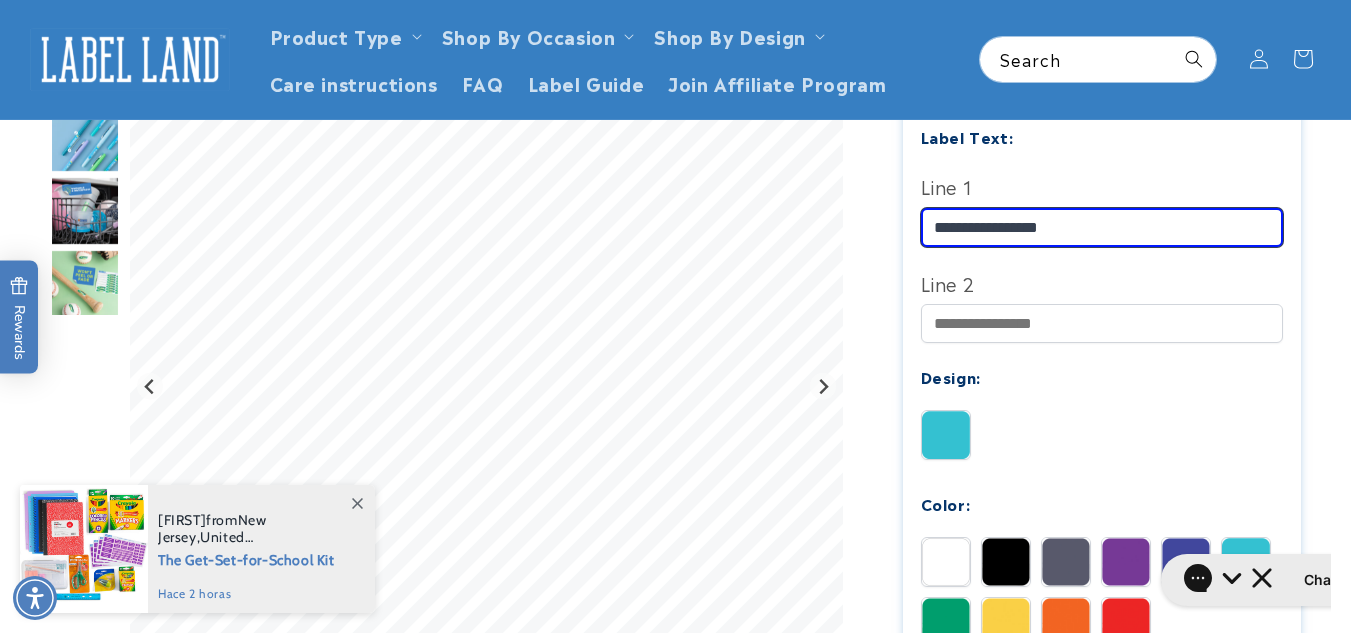 scroll, scrollTop: 612, scrollLeft: 0, axis: vertical 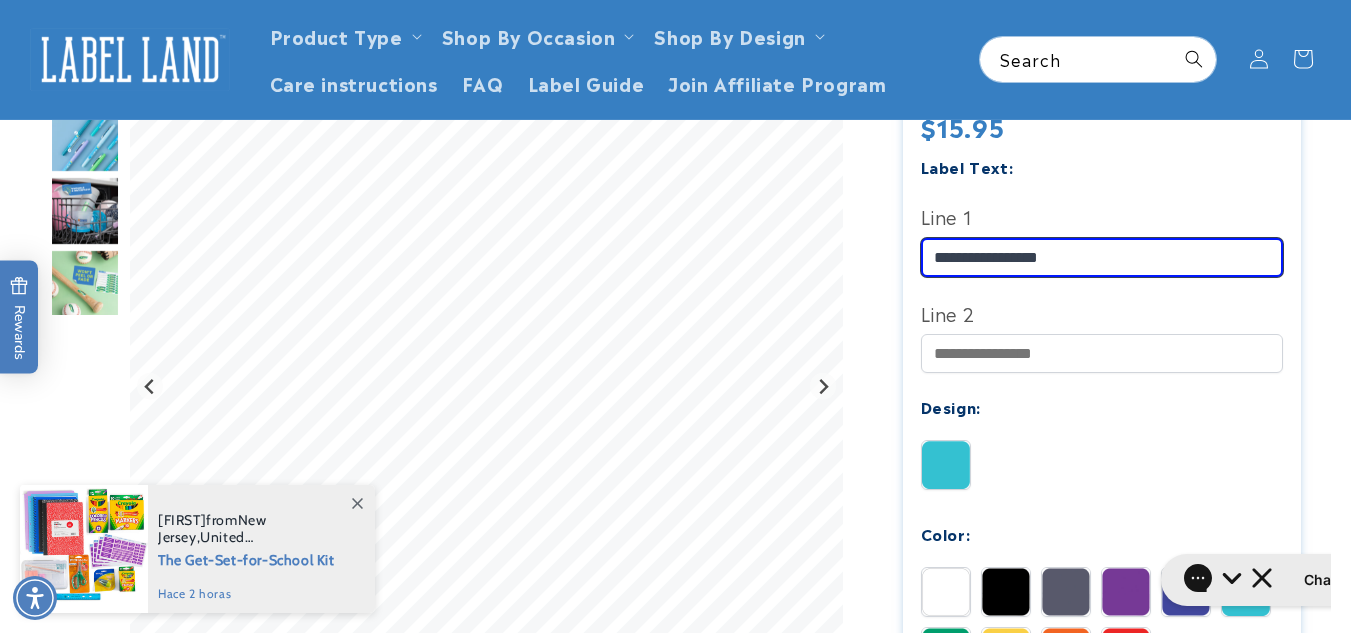 type on "**********" 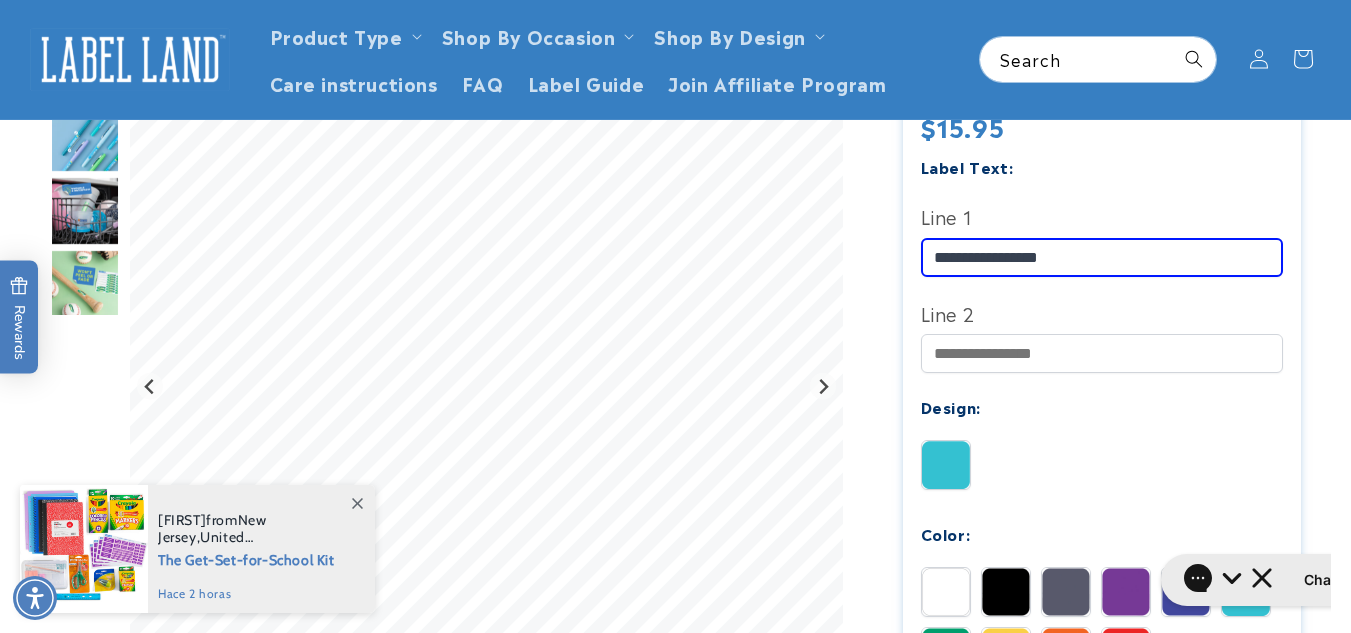click on "**********" at bounding box center [1102, 430] 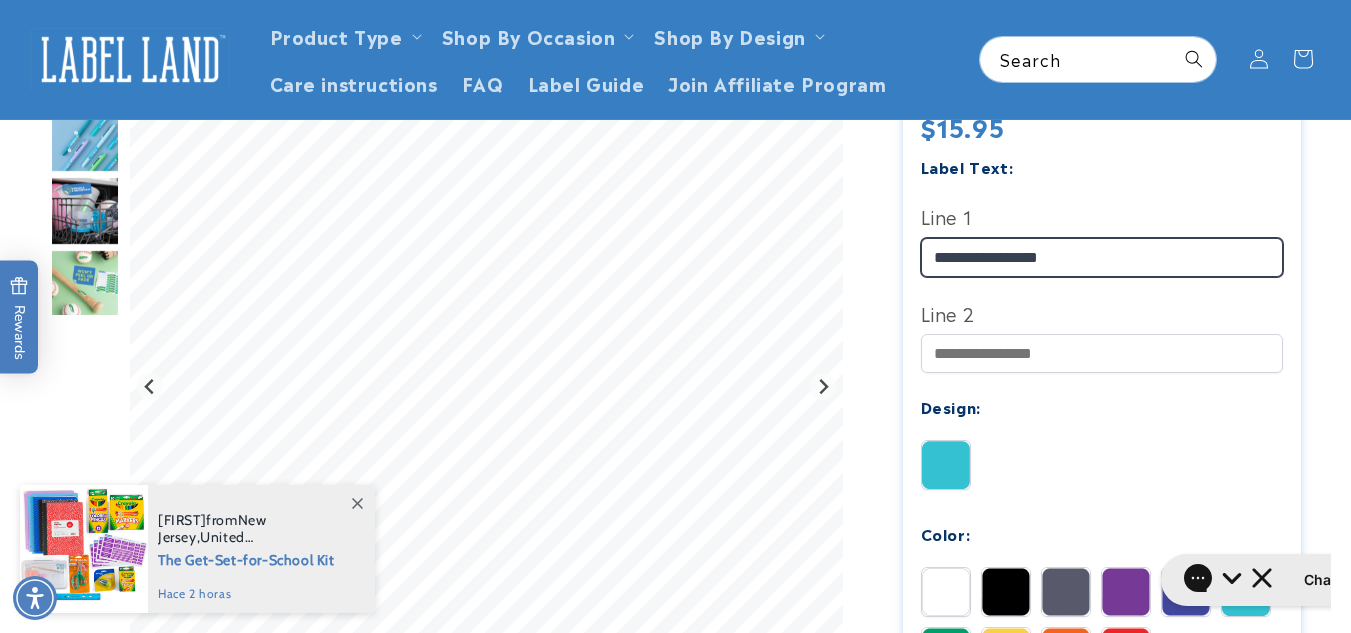 click on "**********" at bounding box center [1102, 257] 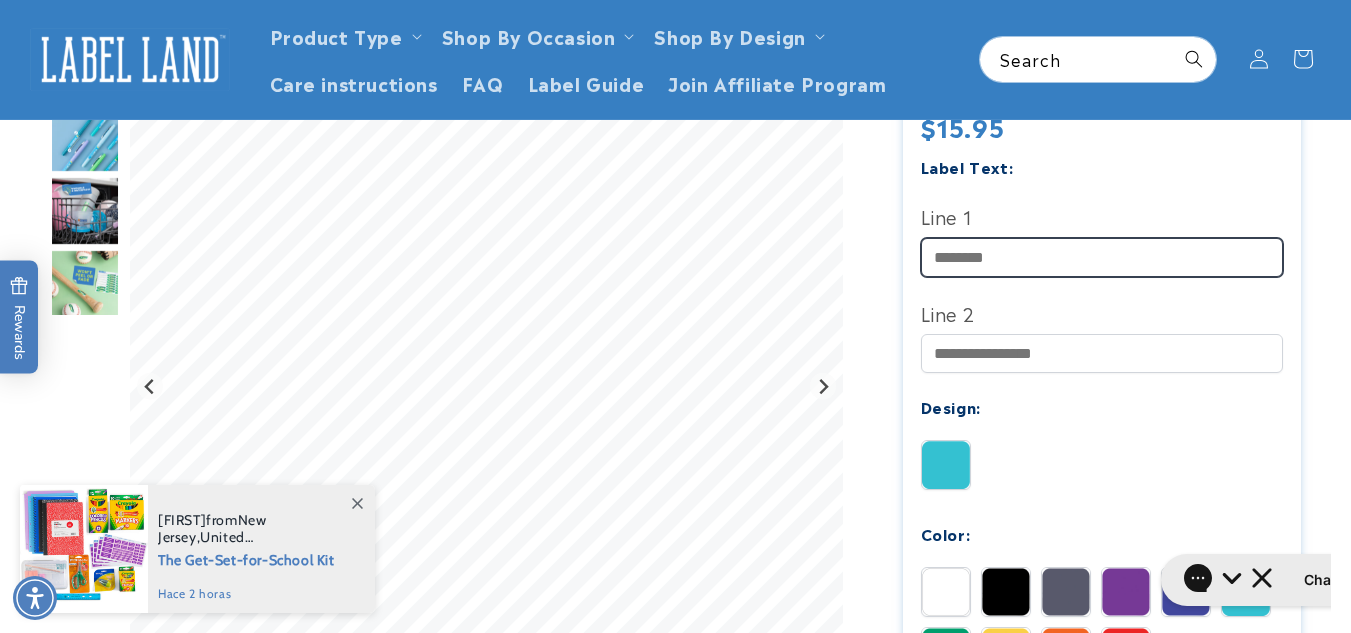 click on "Line 1" at bounding box center [1102, 257] 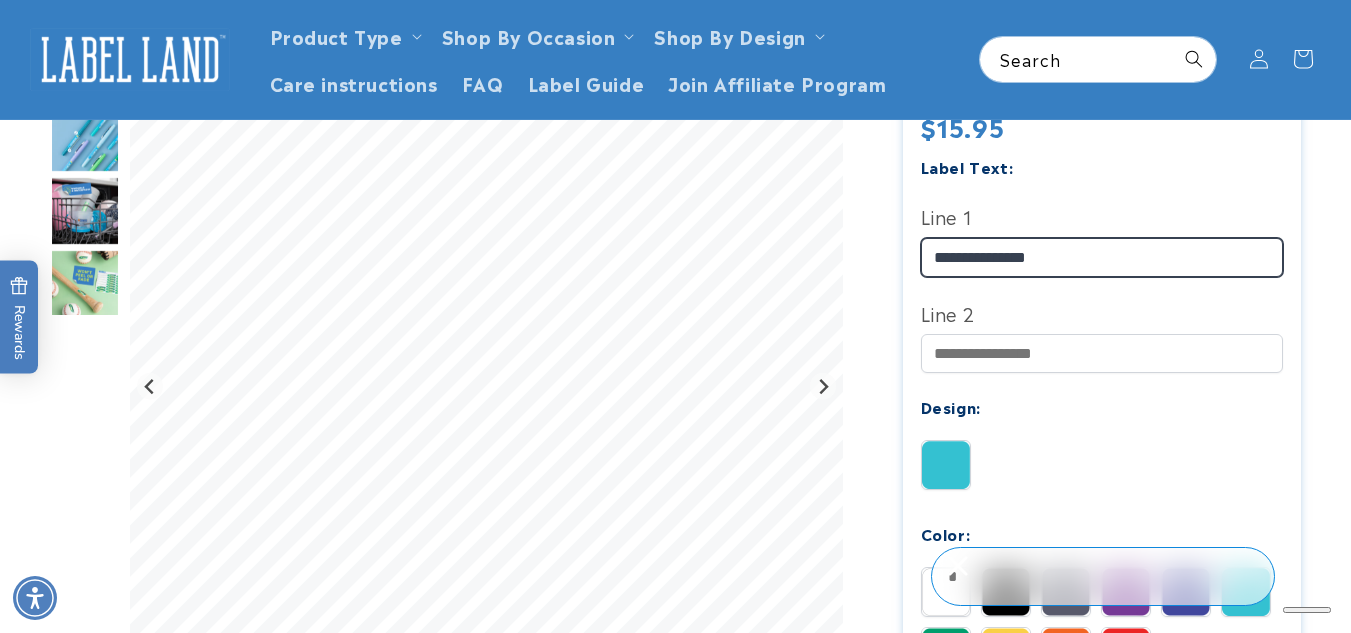 type on "**********" 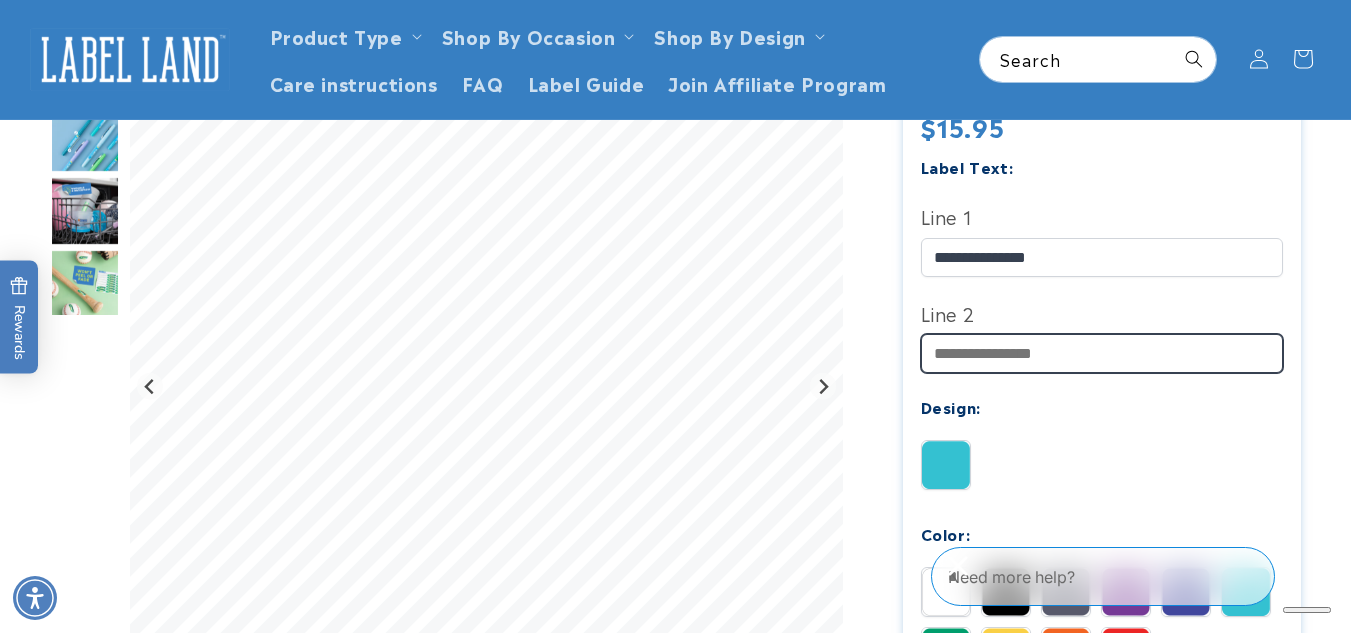 paste on "**********" 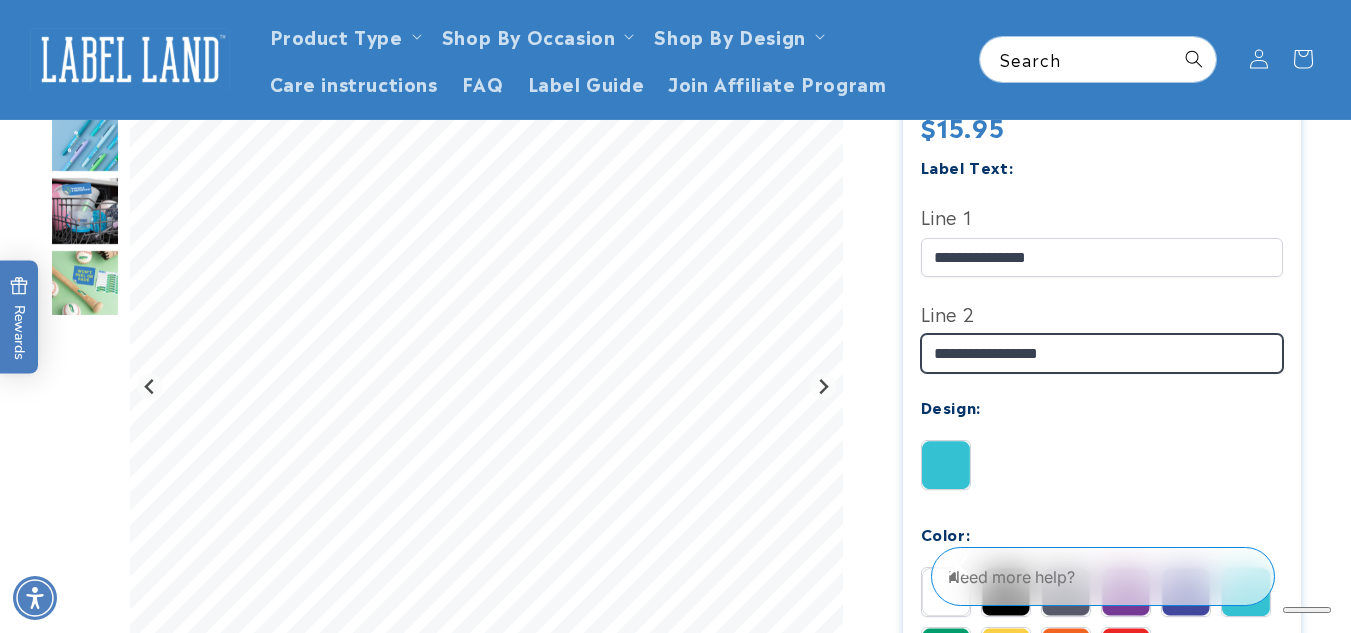 drag, startPoint x: 998, startPoint y: 362, endPoint x: 866, endPoint y: 365, distance: 132.03409 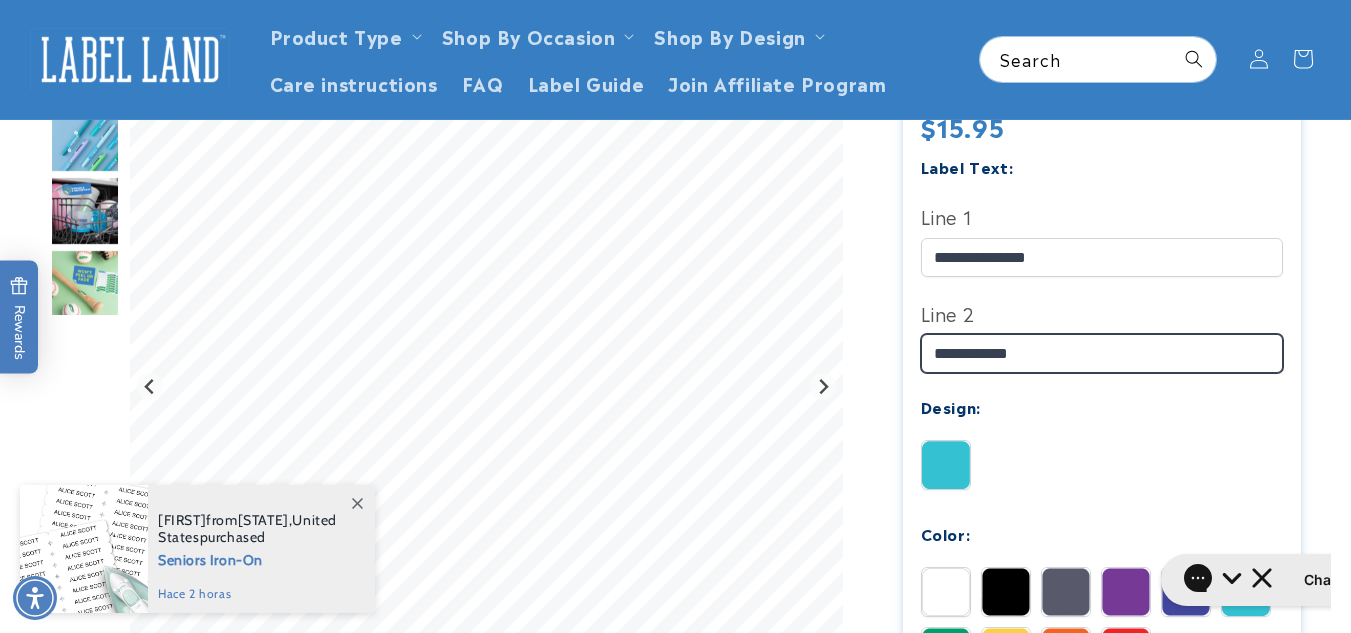 type on "**********" 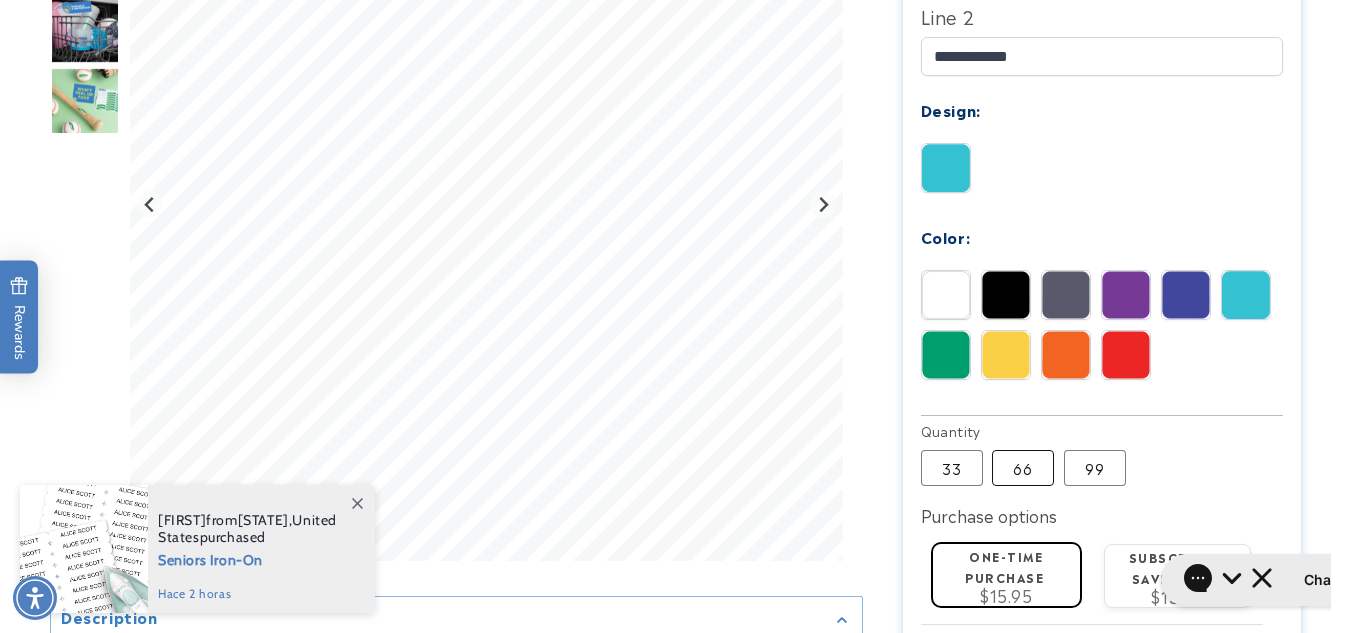 scroll, scrollTop: 912, scrollLeft: 0, axis: vertical 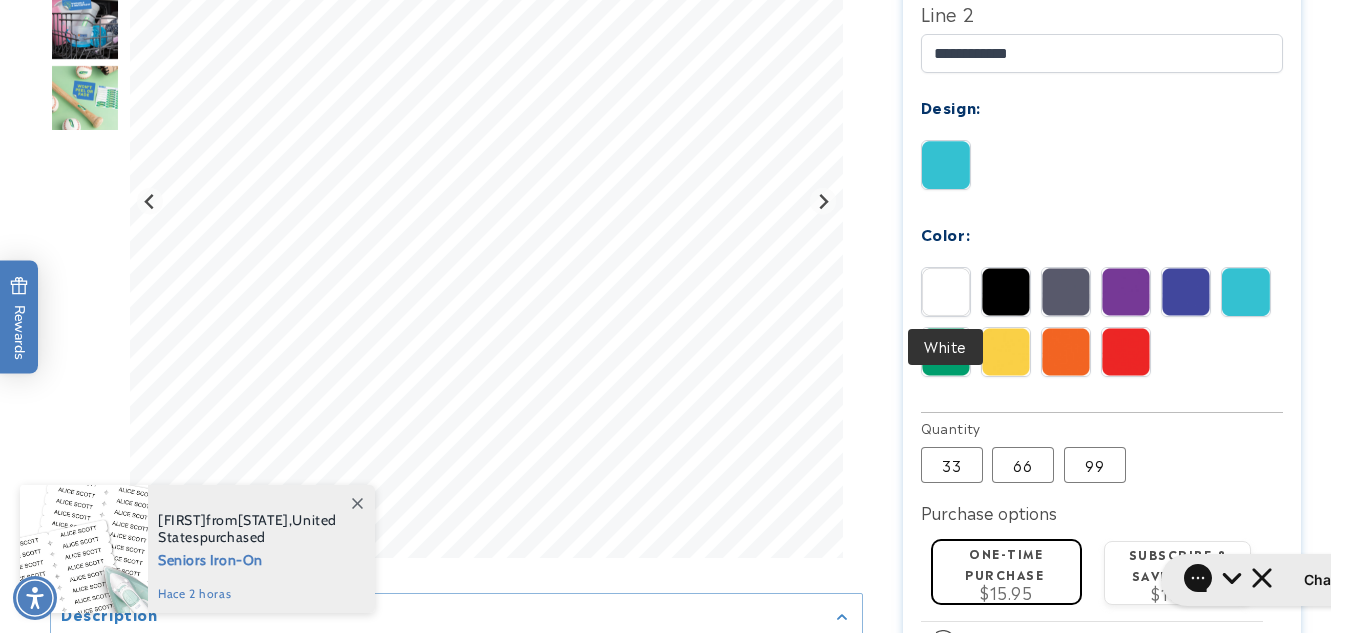 click at bounding box center [946, 292] 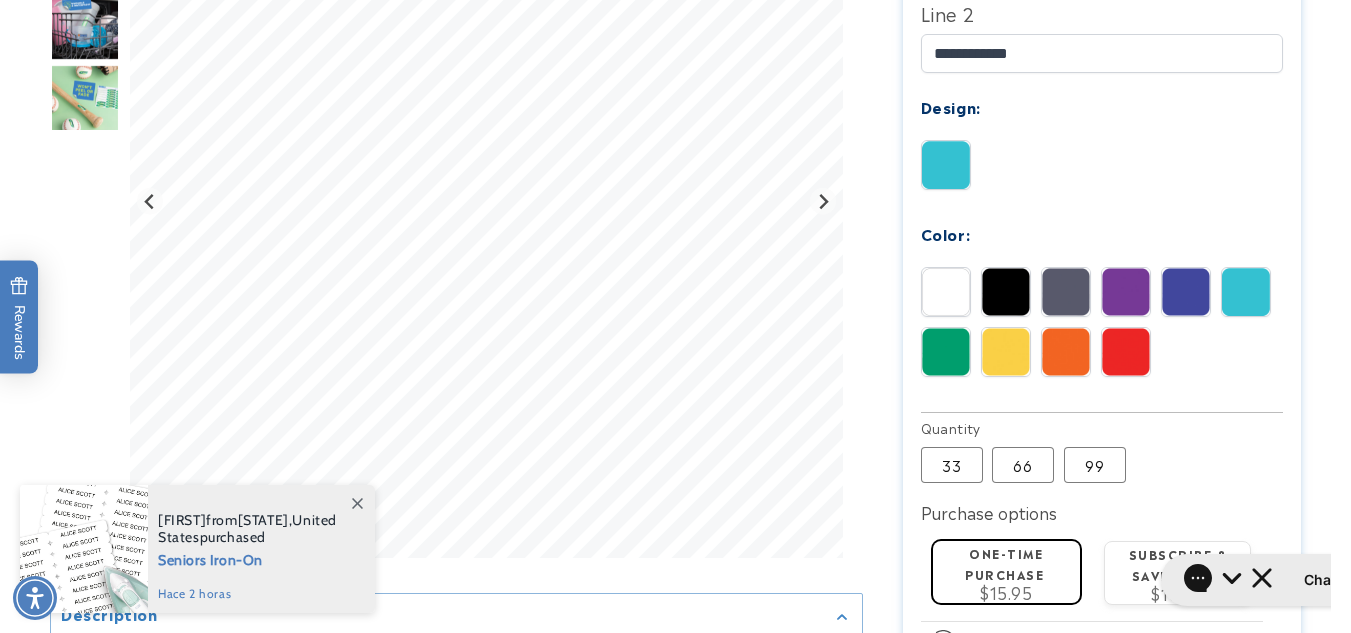 click at bounding box center (1126, 292) 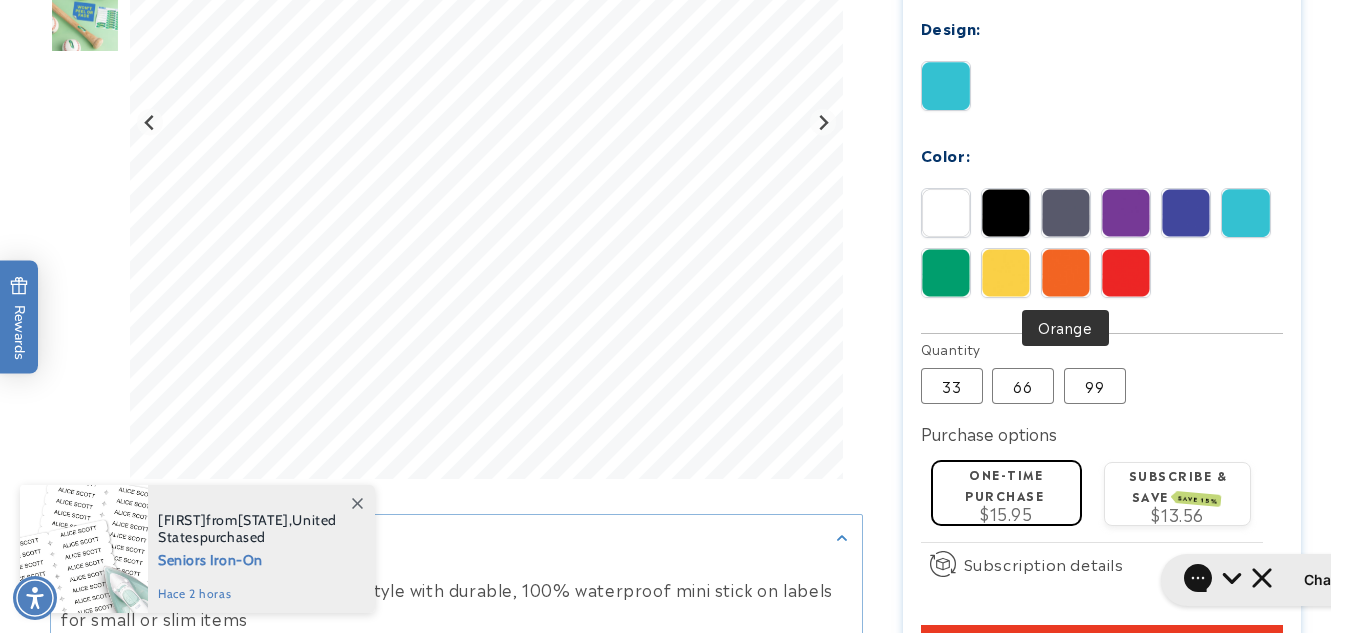 scroll, scrollTop: 1112, scrollLeft: 0, axis: vertical 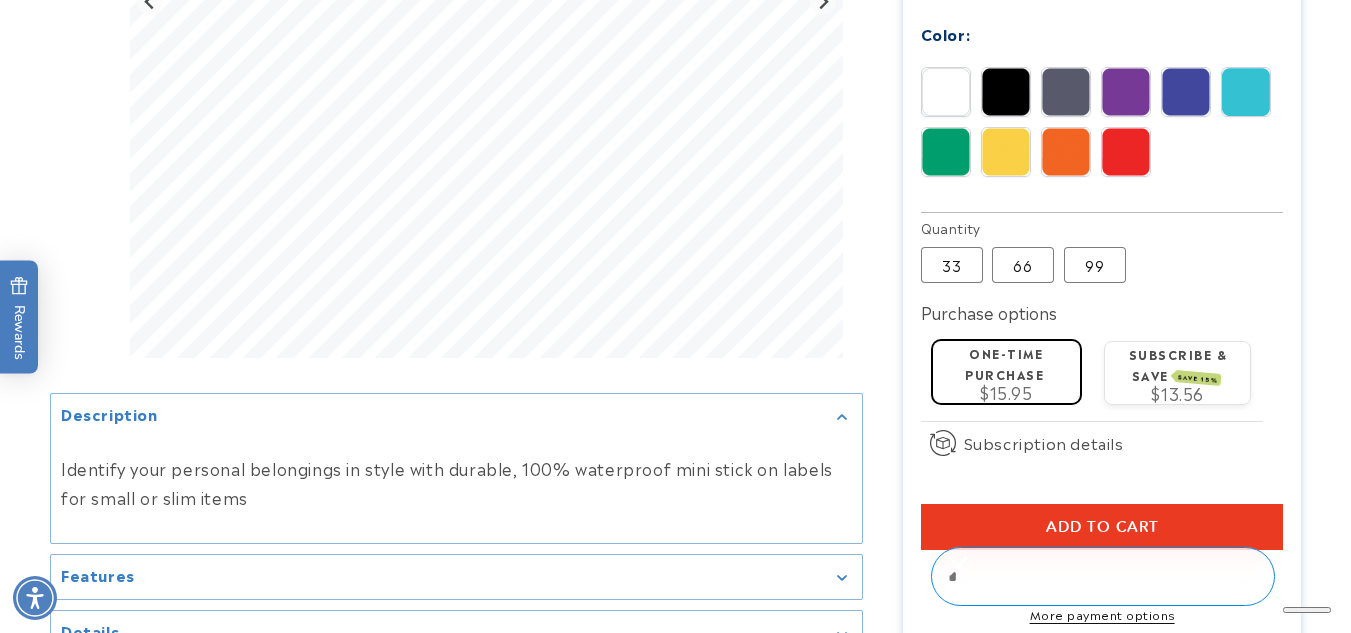 click on "Quantity
33 Variant sold out or unavailable
66 Variant sold out or unavailable
99 Variant sold out or unavailable" at bounding box center (1102, 251) 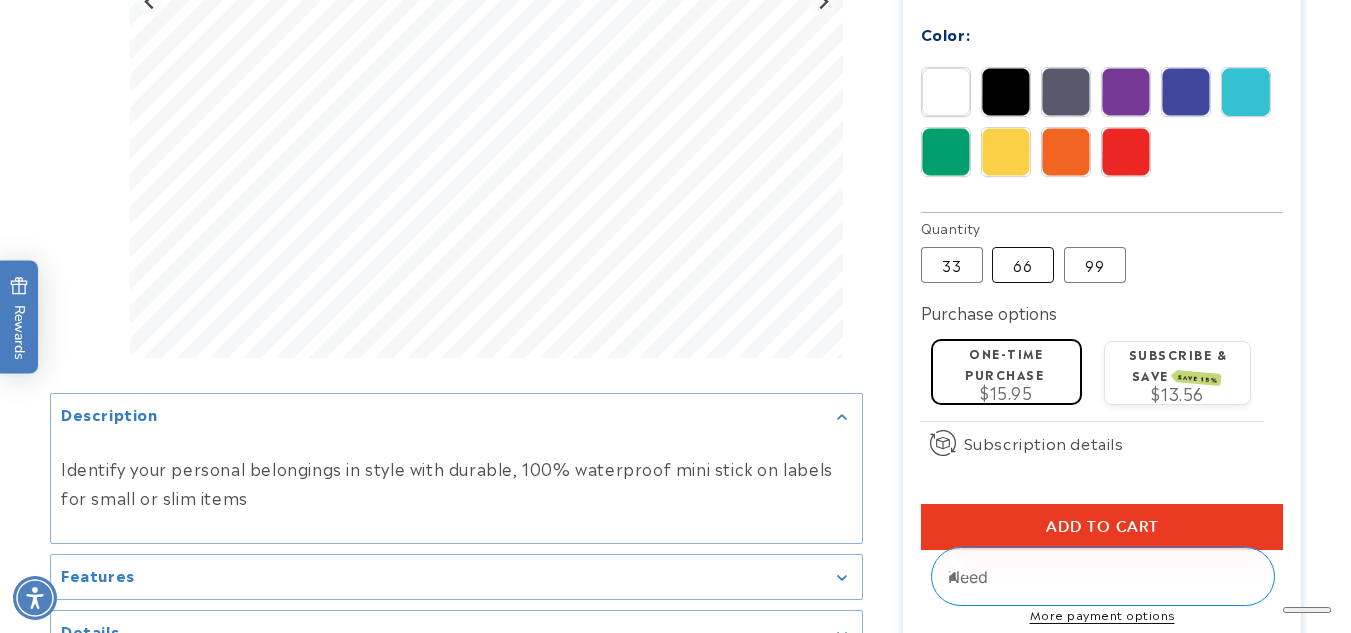click on "66 Variant sold out or unavailable" at bounding box center (1023, 265) 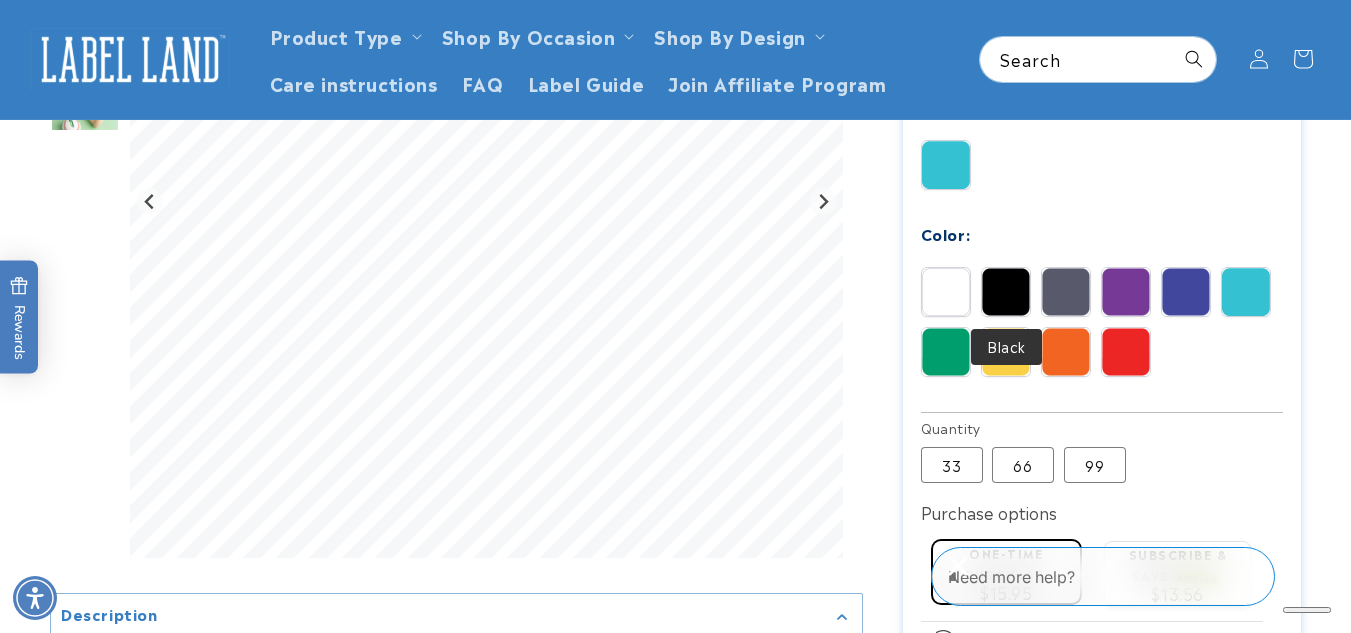type 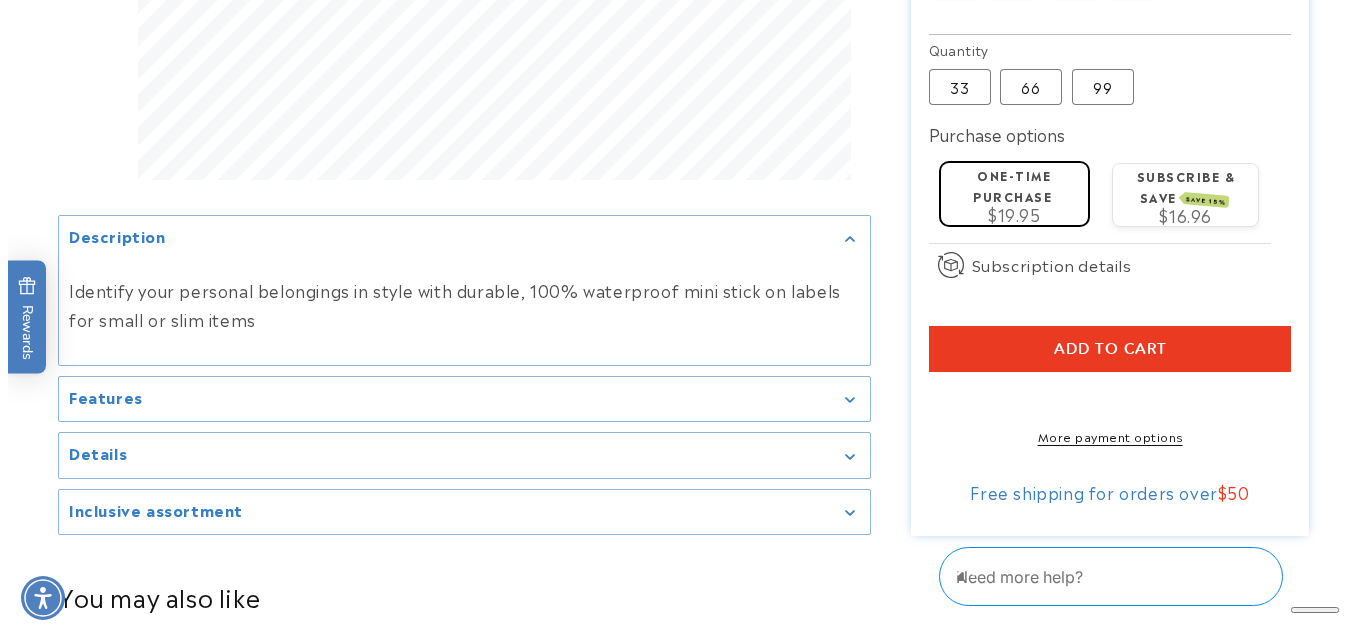 scroll, scrollTop: 1312, scrollLeft: 0, axis: vertical 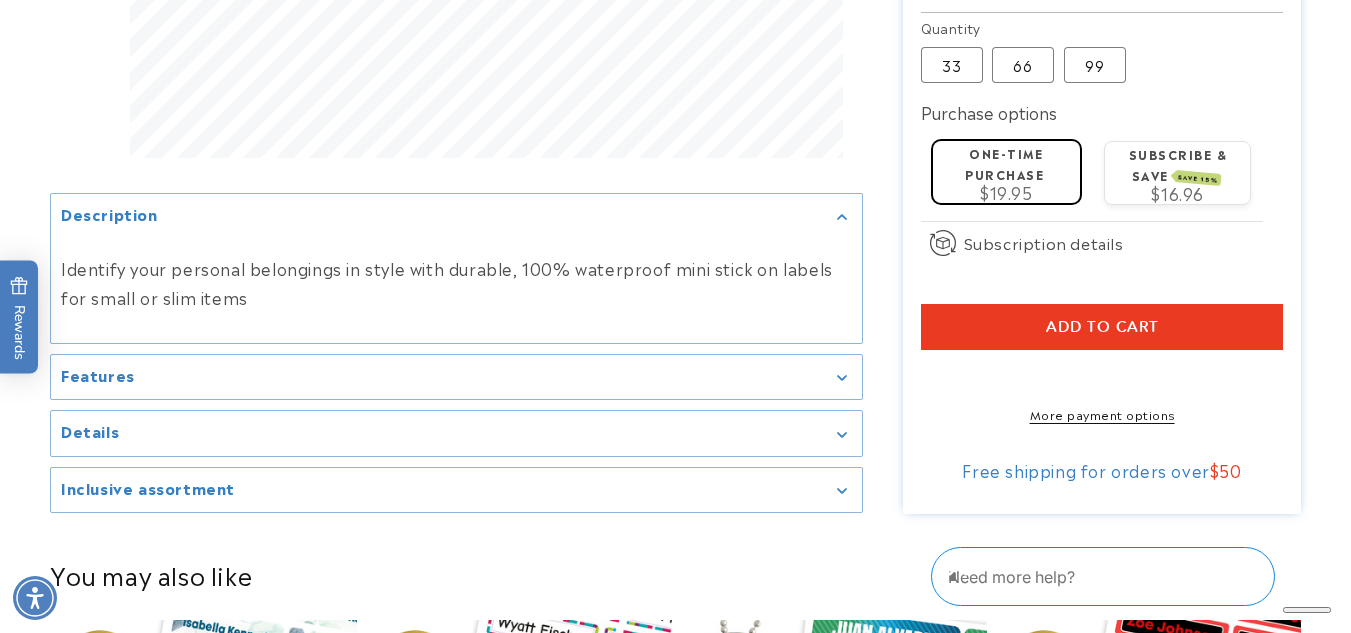 click on "Add to cart" at bounding box center [1102, 327] 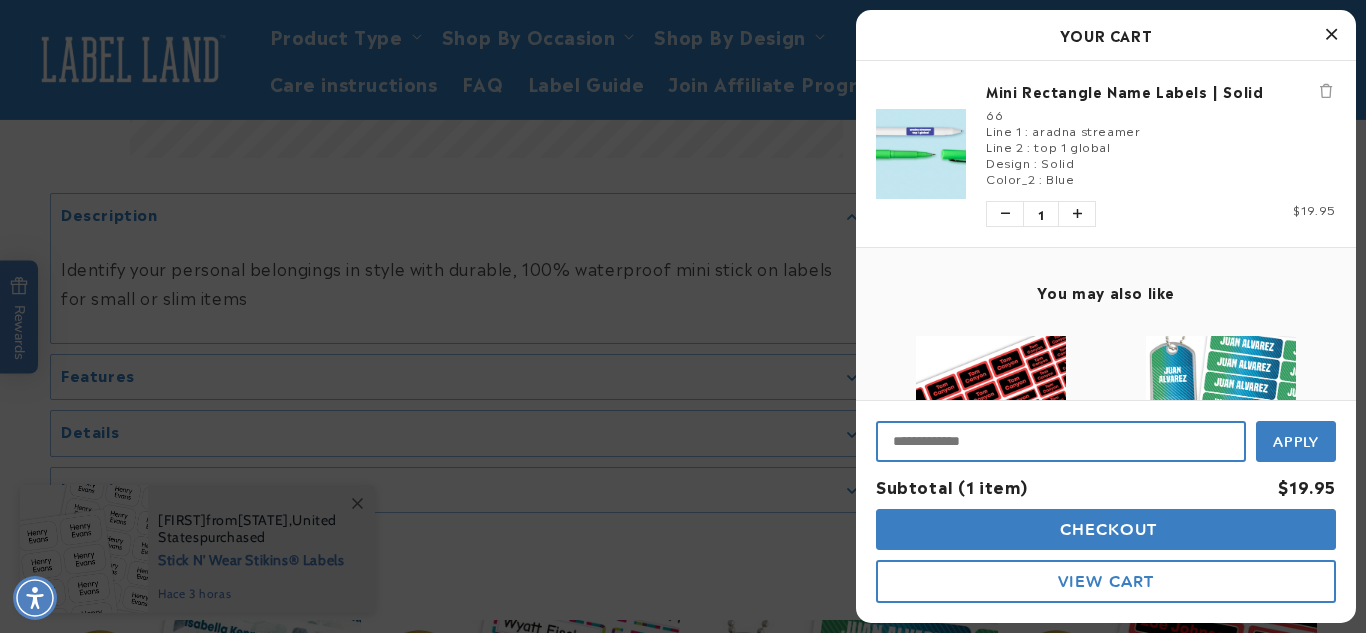 paste on "******" 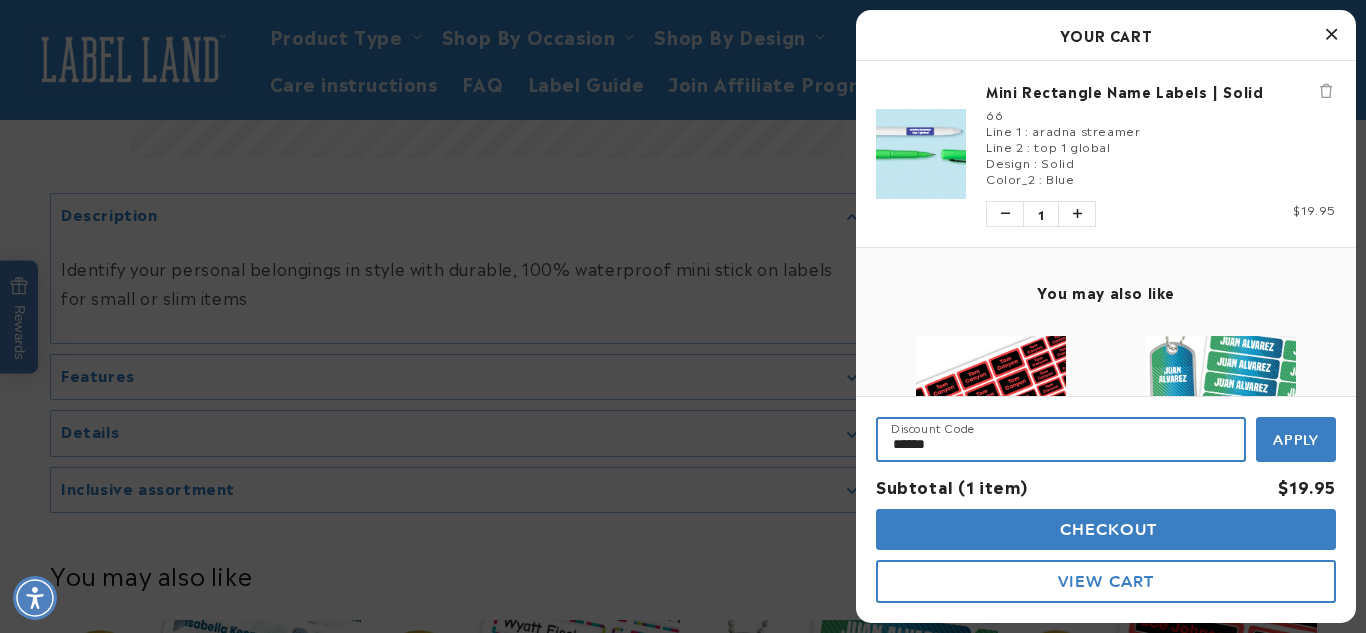 type on "******" 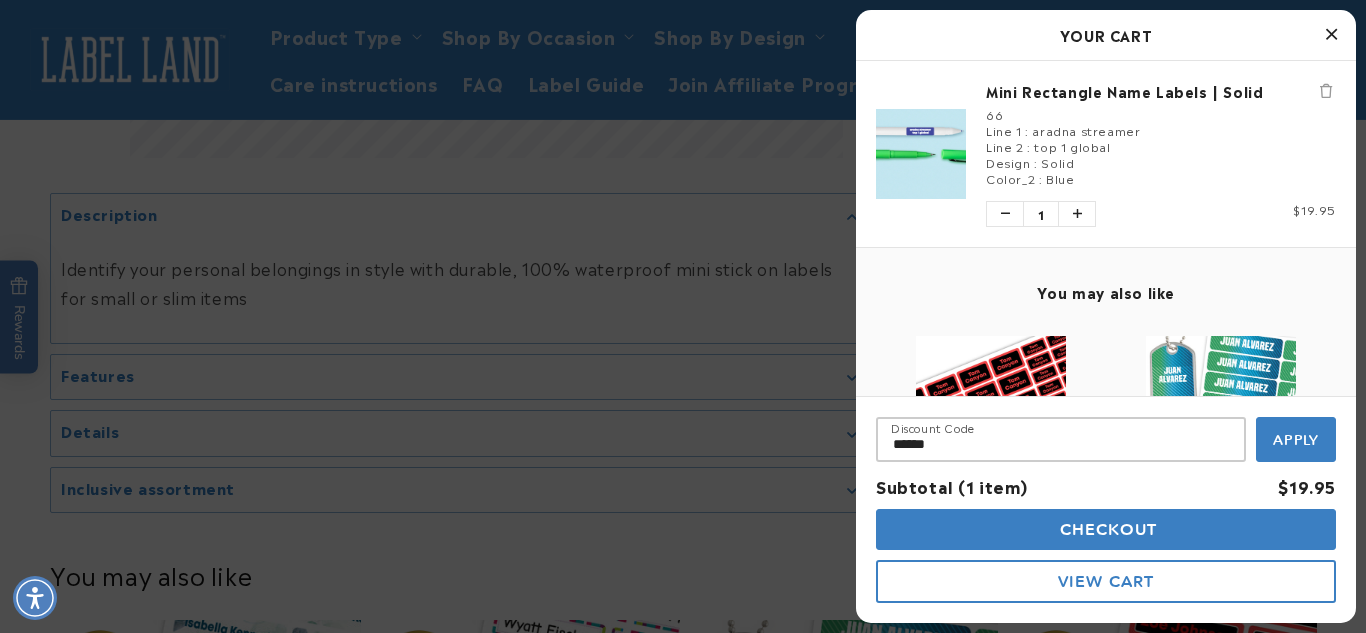 click on "Apply" at bounding box center (1296, 439) 